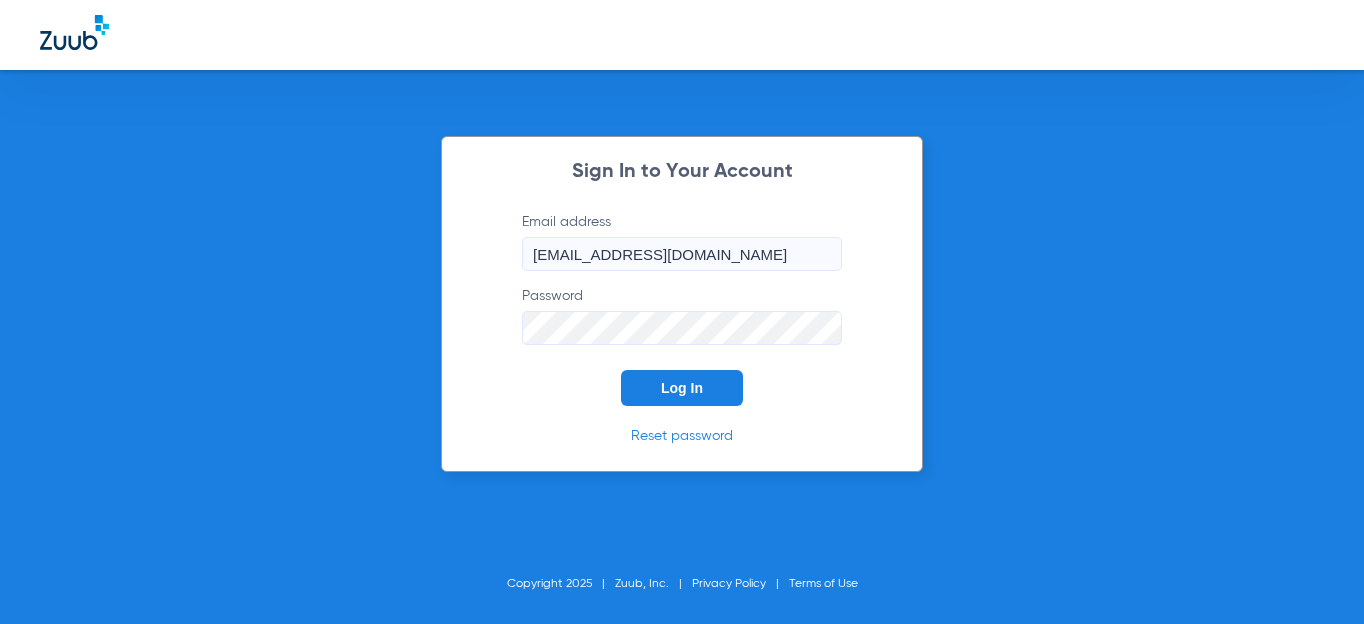 scroll, scrollTop: 0, scrollLeft: 0, axis: both 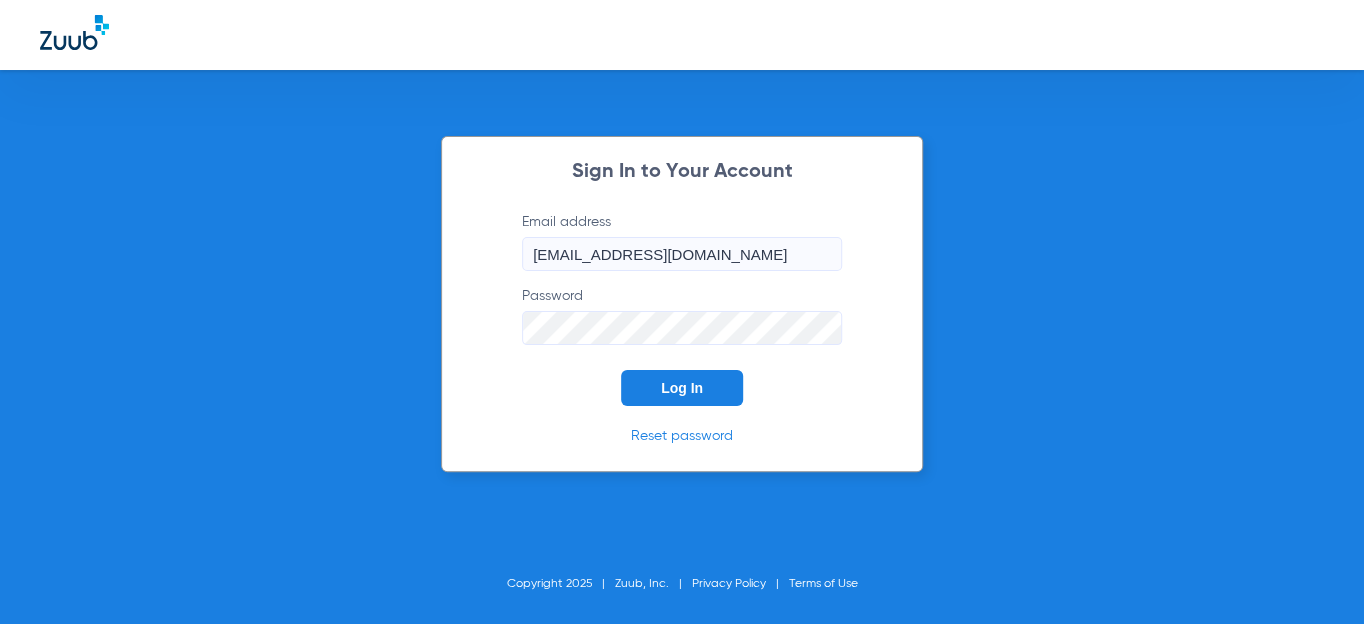 click on "Log In" 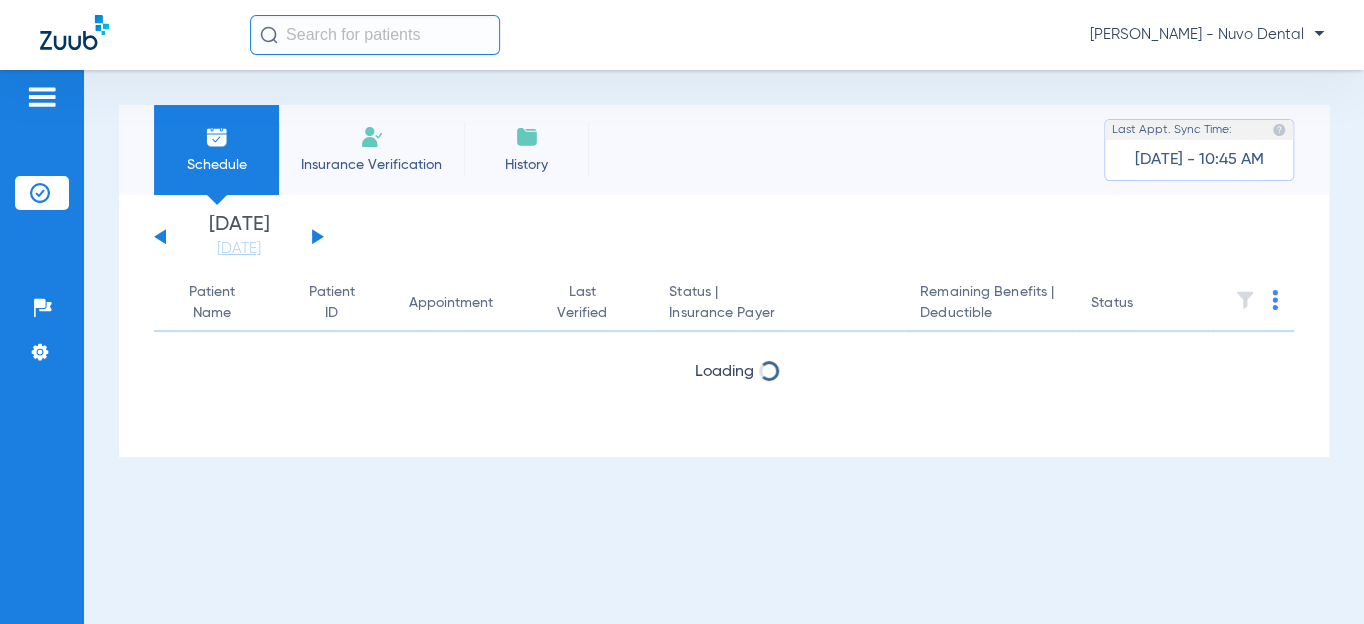 click 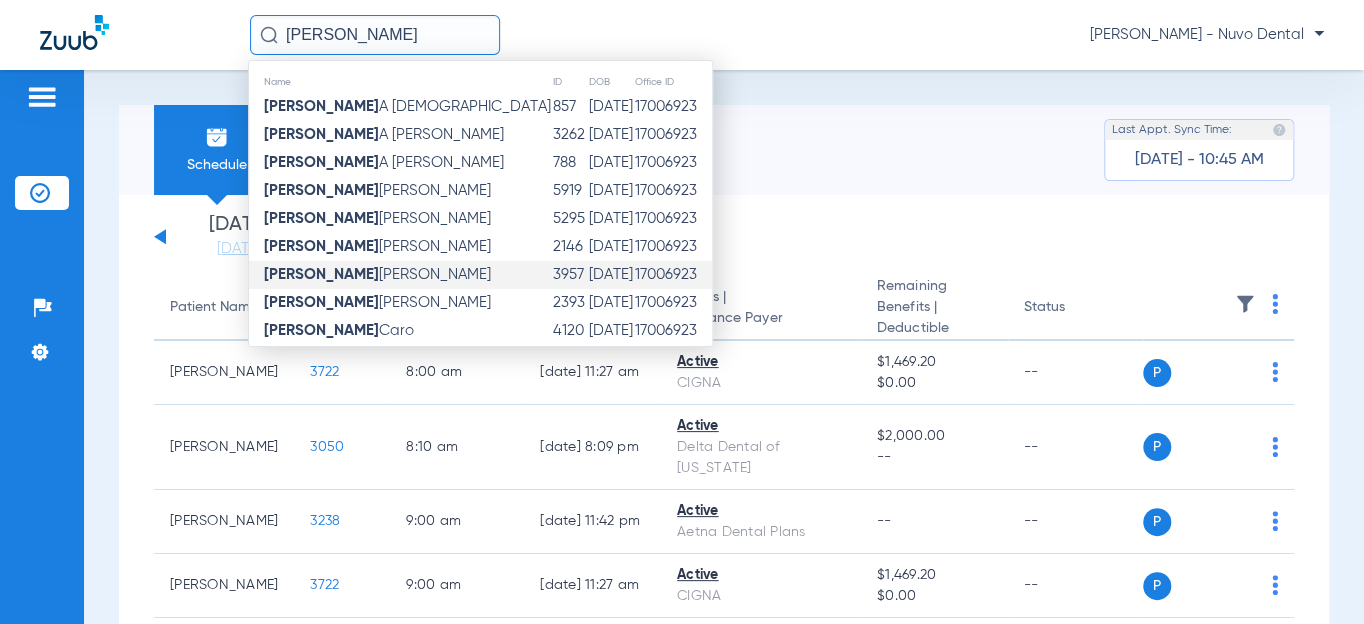 scroll, scrollTop: 272, scrollLeft: 0, axis: vertical 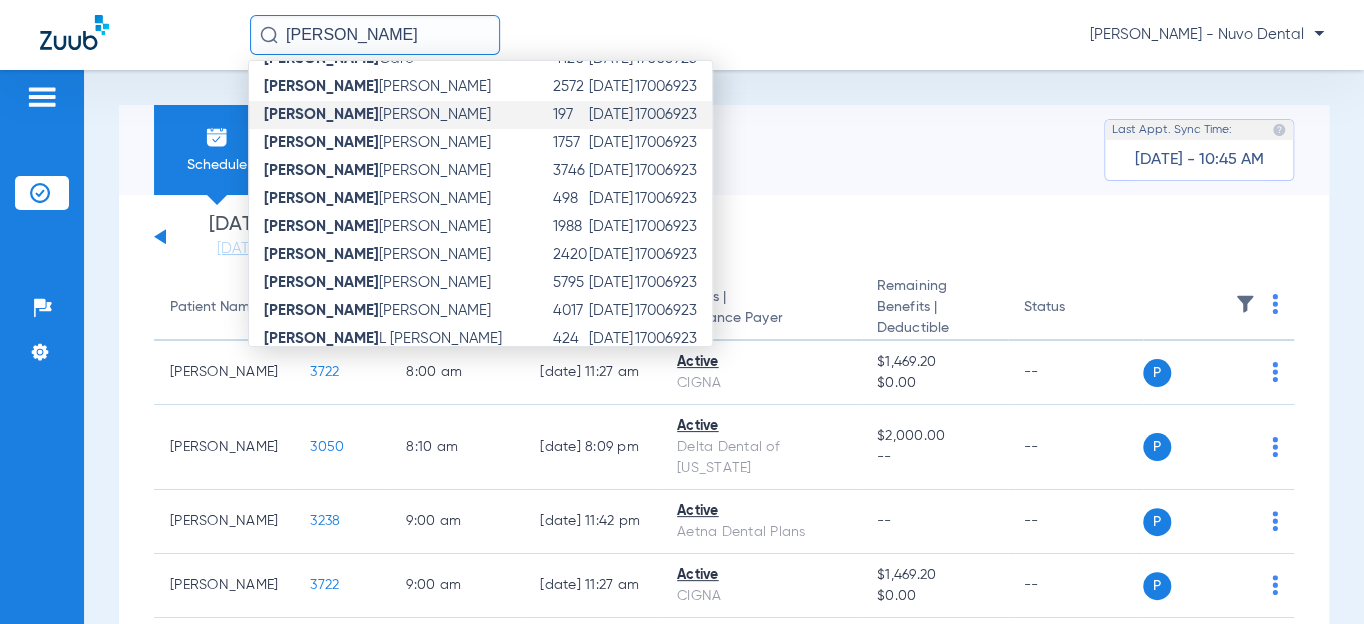 type on "[PERSON_NAME]" 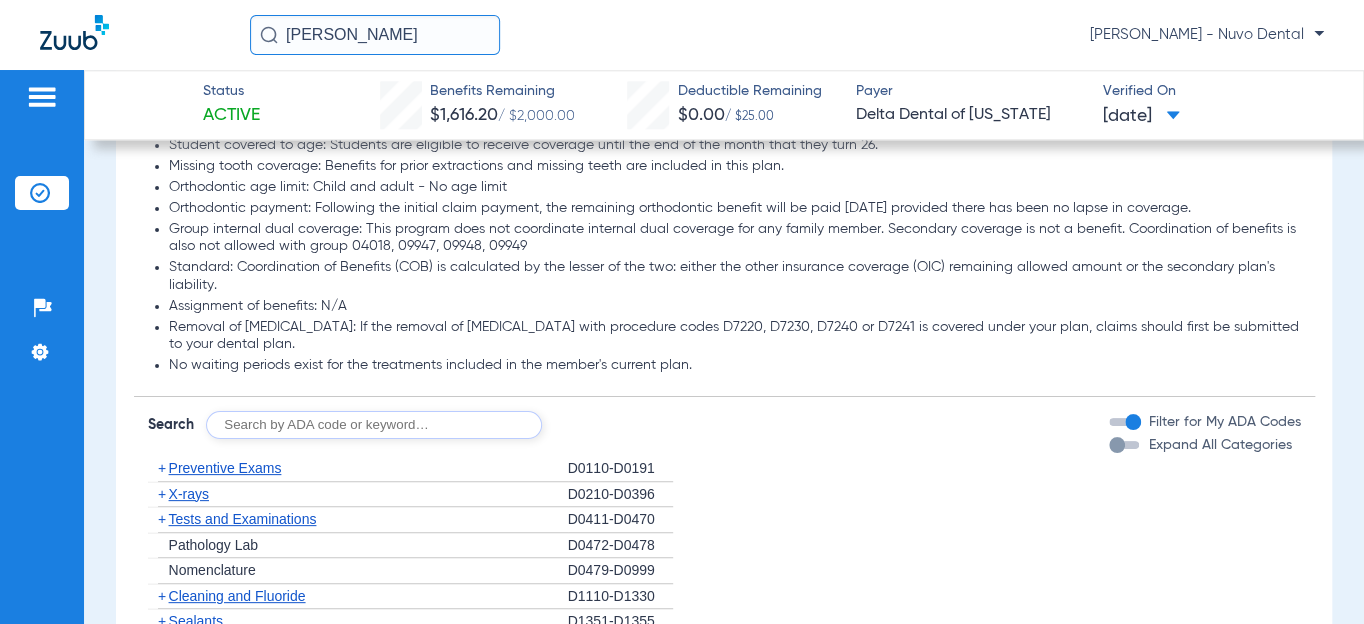 scroll, scrollTop: 1181, scrollLeft: 0, axis: vertical 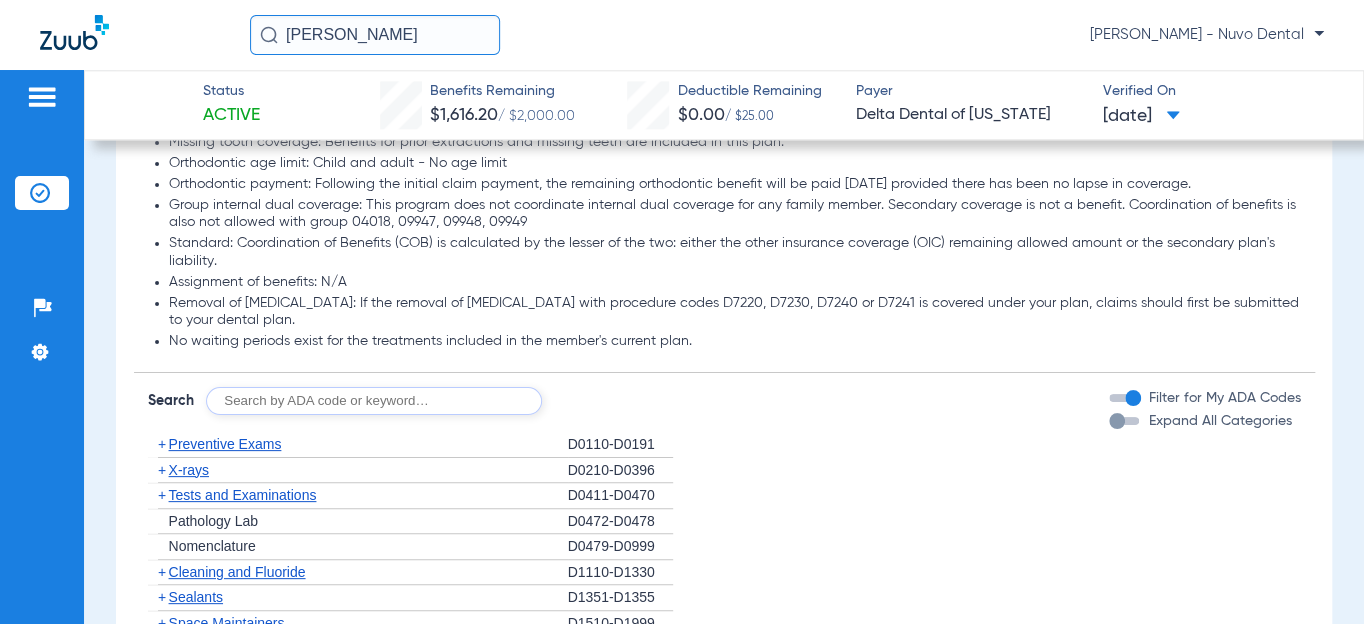 click 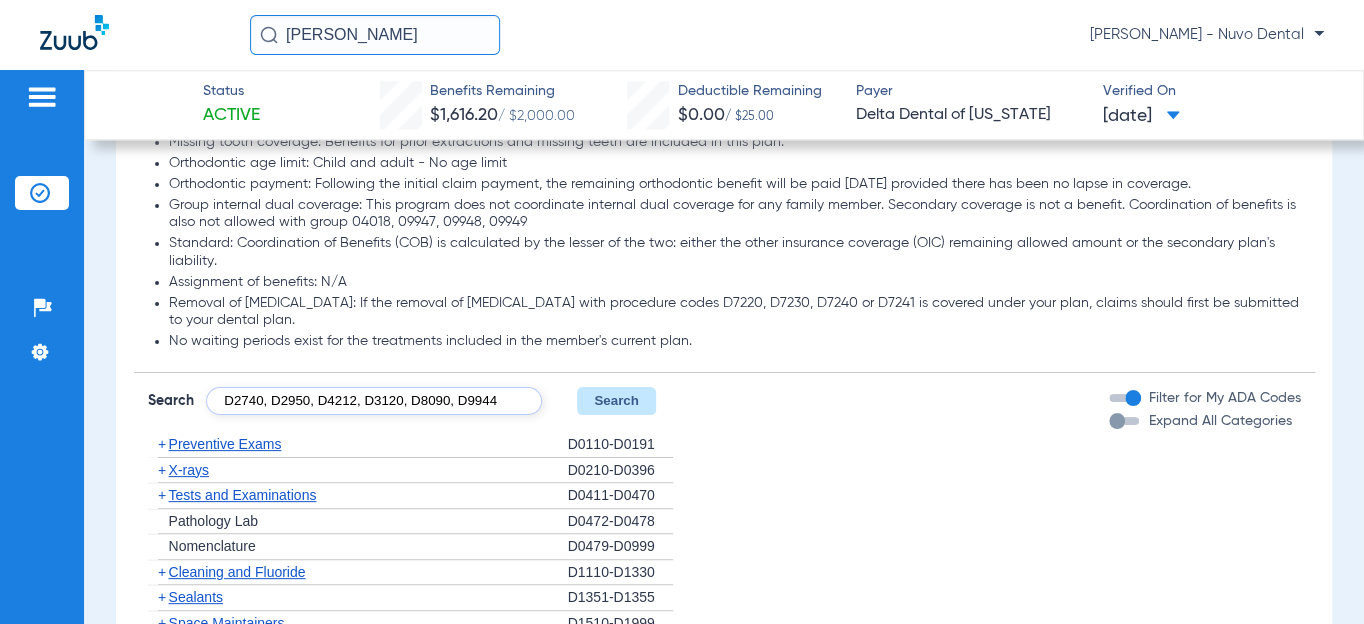 scroll, scrollTop: 0, scrollLeft: 54, axis: horizontal 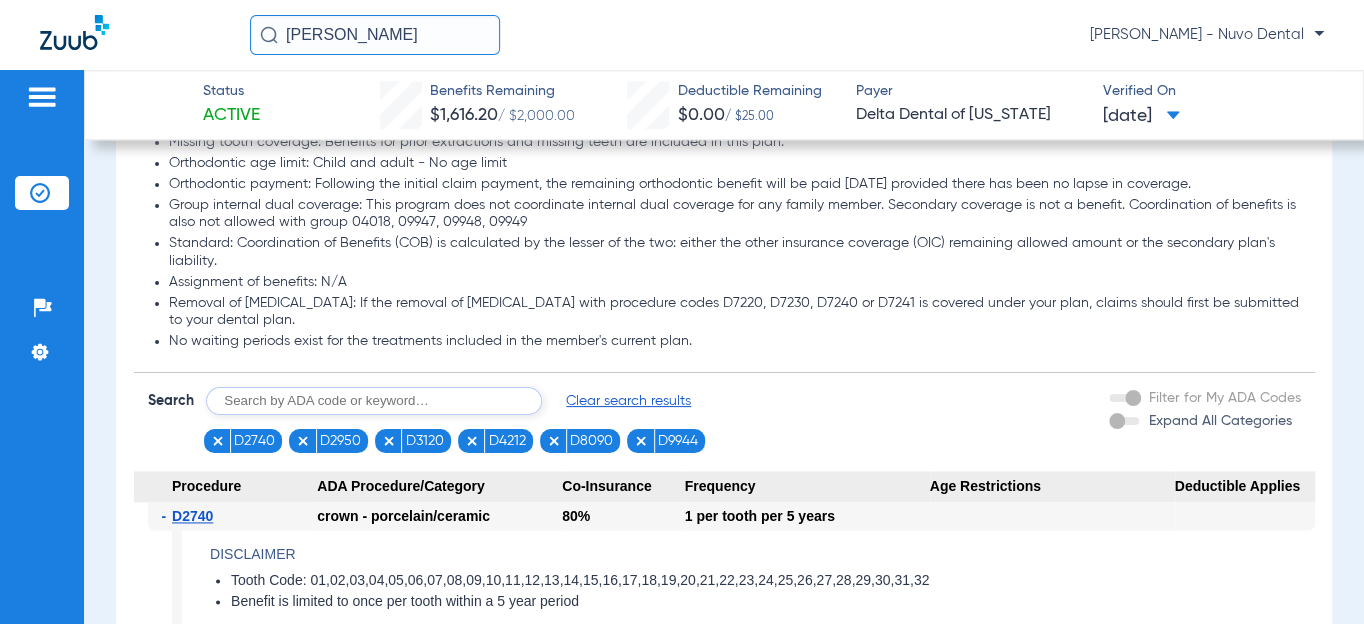 click on "Search  Clear search results   D2740   D2950   D3120   D4212   D8090   D9944" 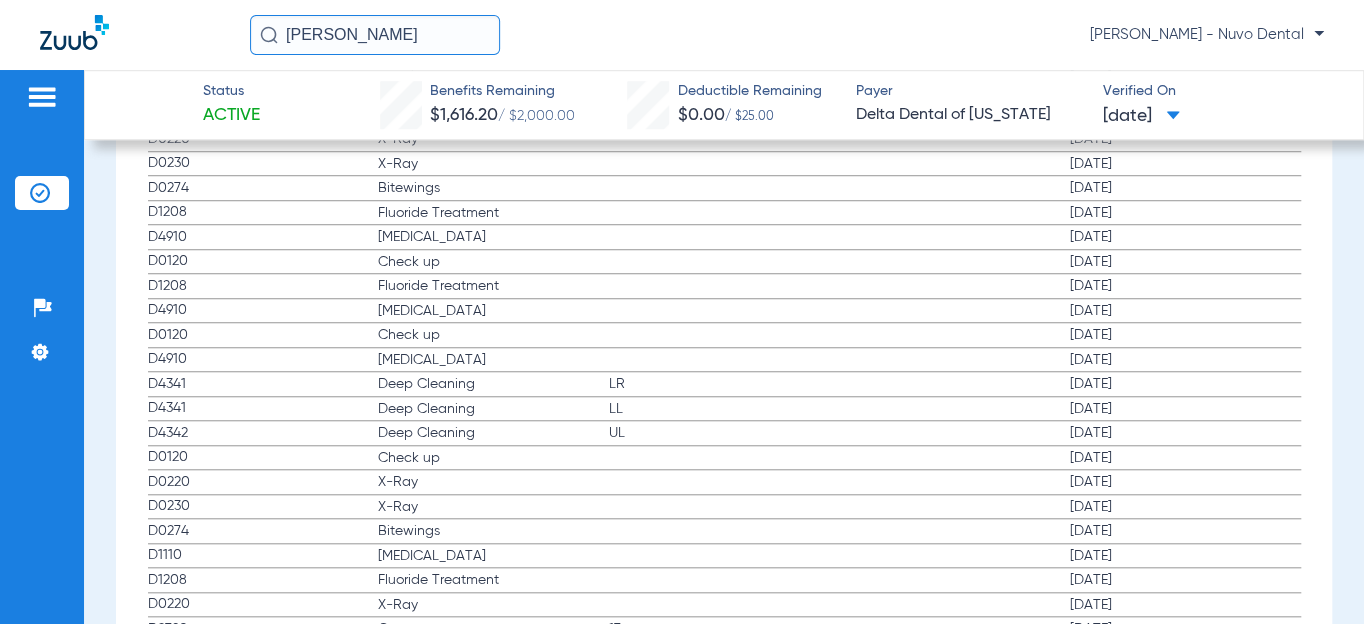 scroll, scrollTop: 4636, scrollLeft: 0, axis: vertical 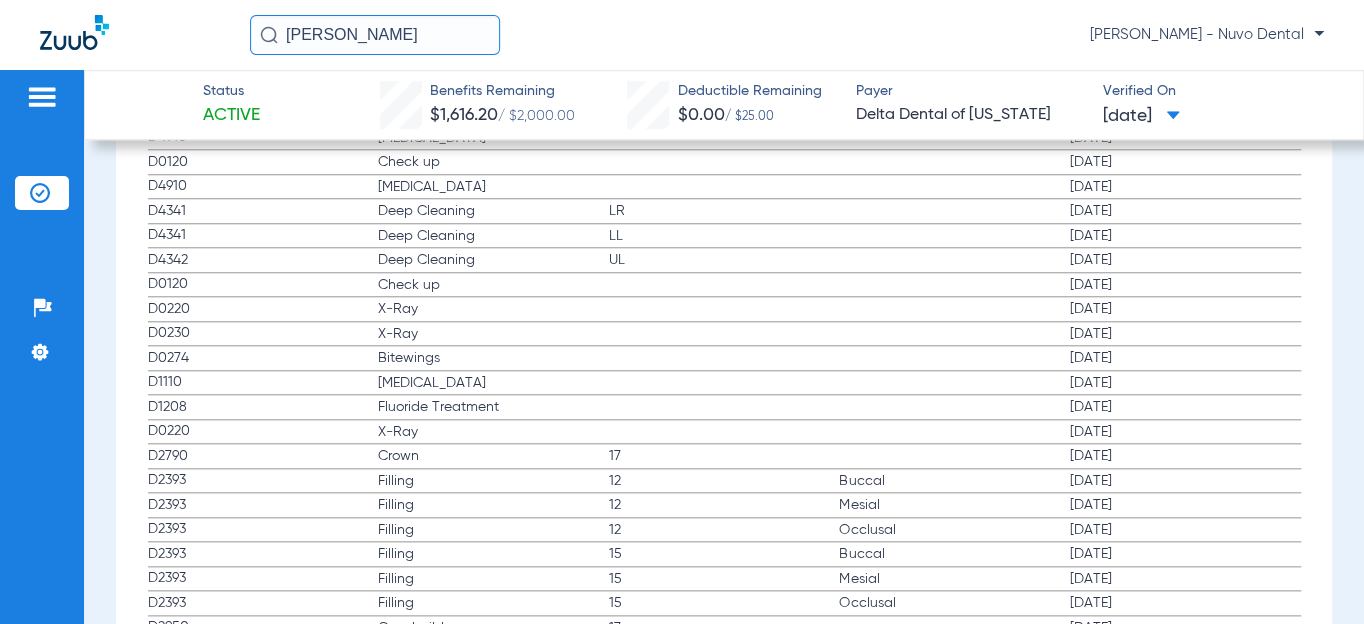 click on "Crown" 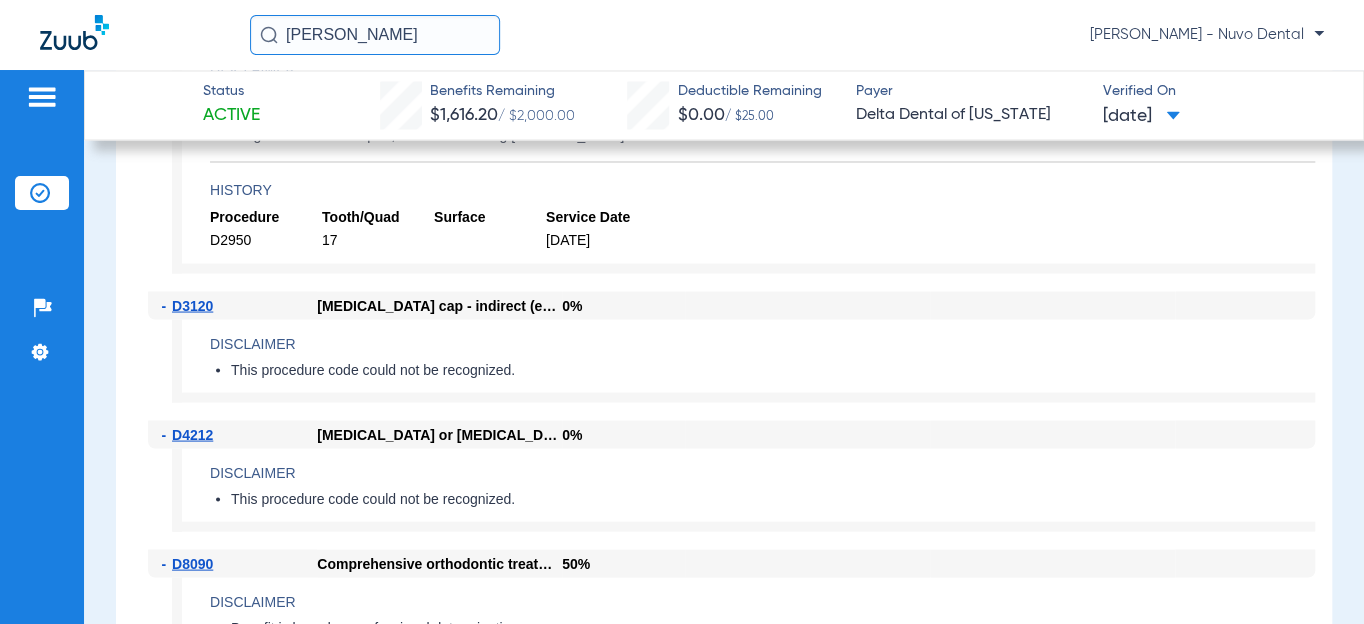 scroll, scrollTop: 1272, scrollLeft: 0, axis: vertical 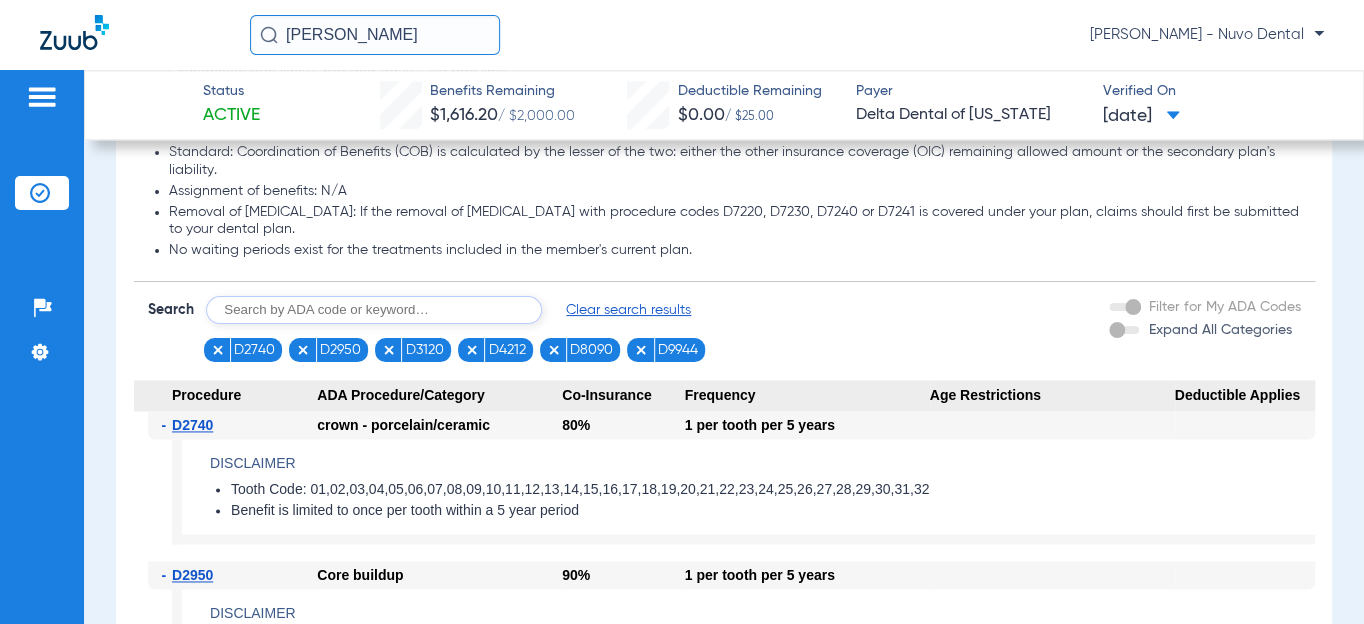 click 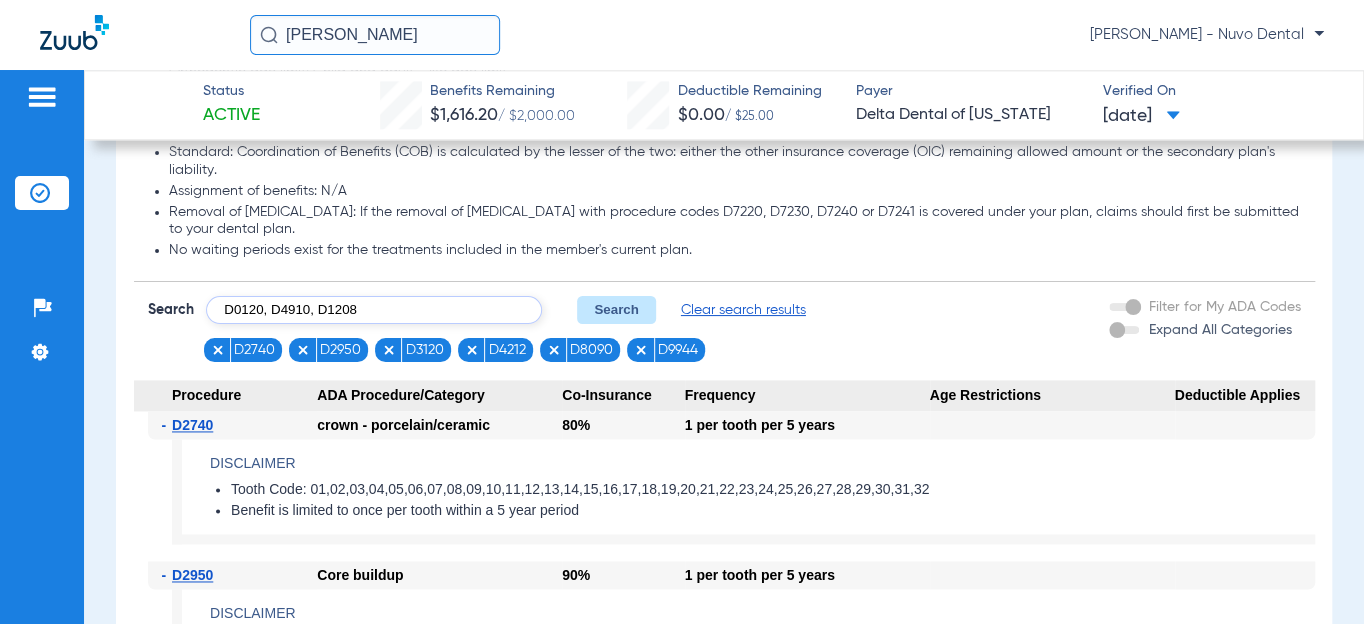 type on "D0120, D4910, D1208" 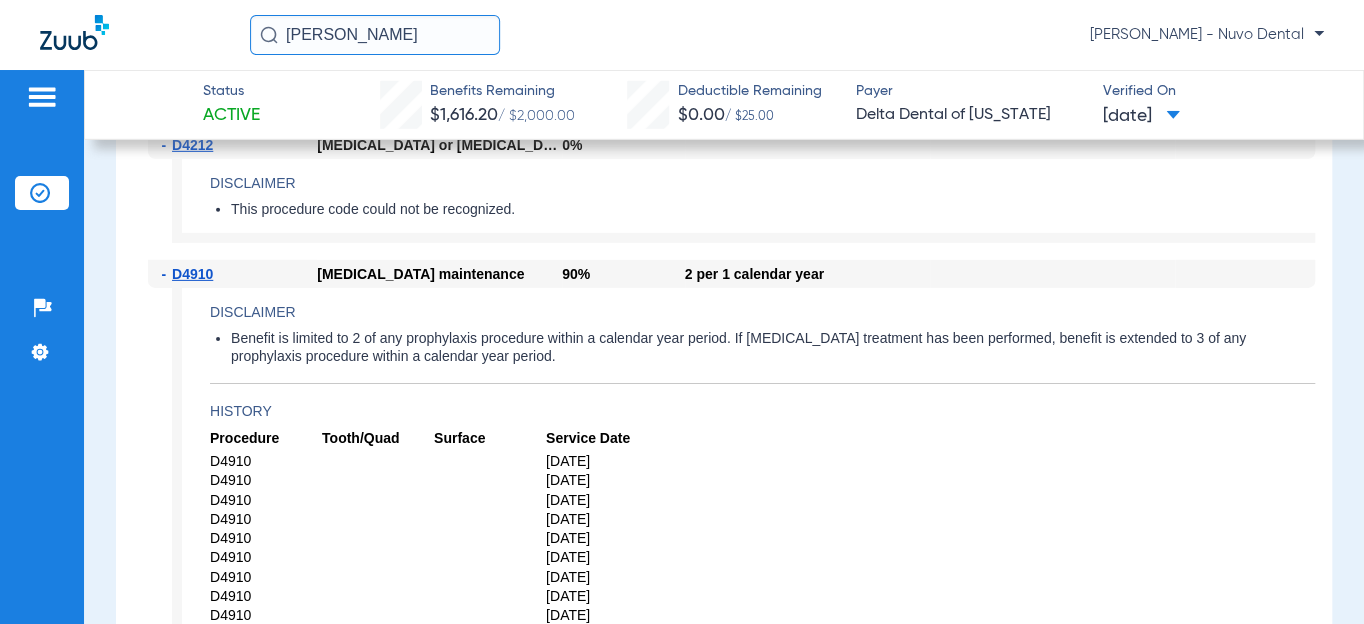 scroll, scrollTop: 3090, scrollLeft: 0, axis: vertical 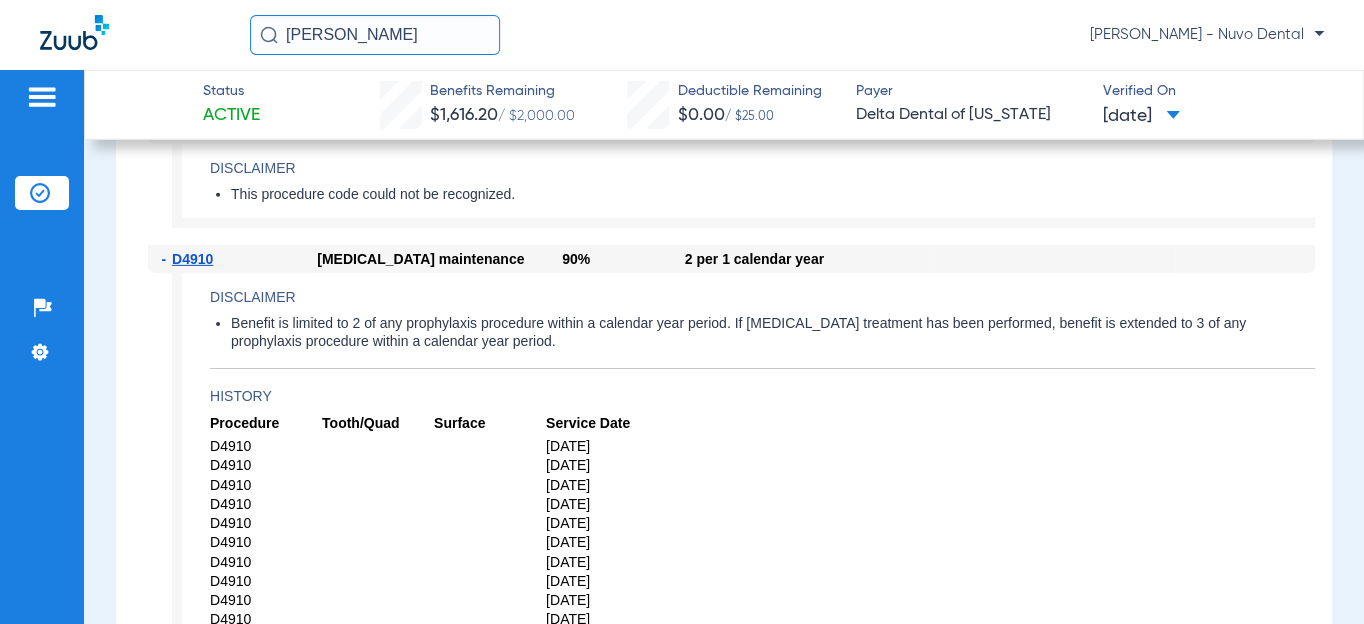 click on "Disclaimer" 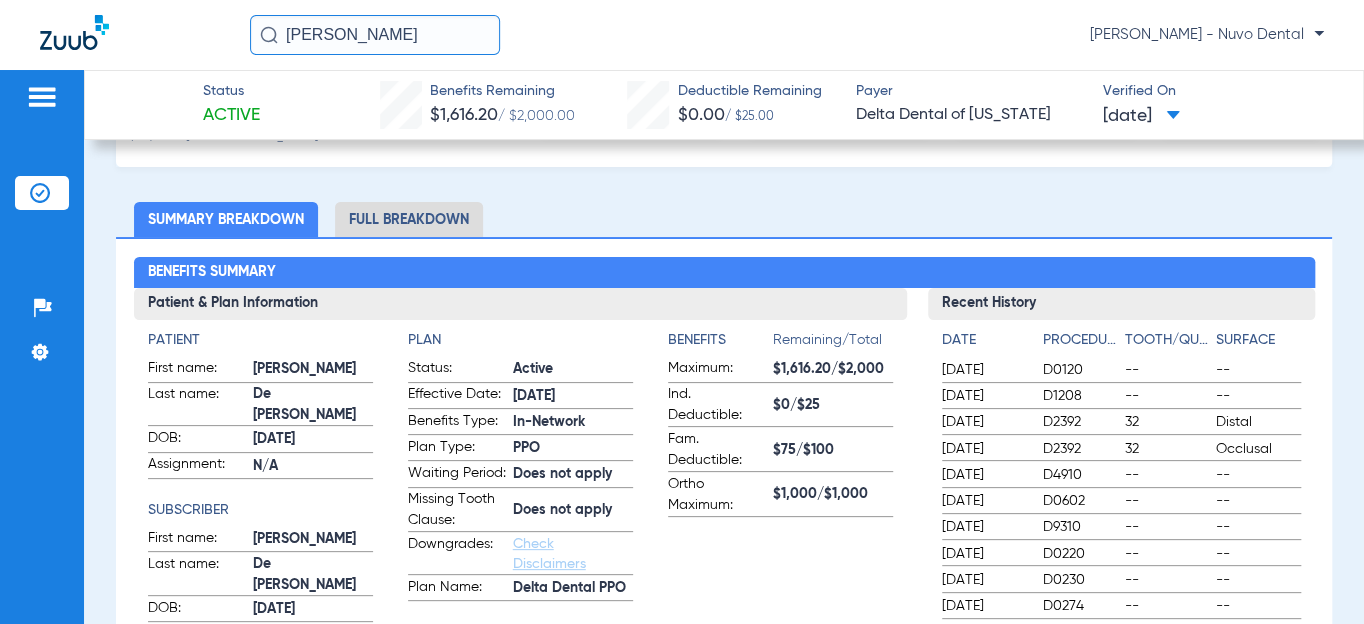 scroll, scrollTop: 0, scrollLeft: 0, axis: both 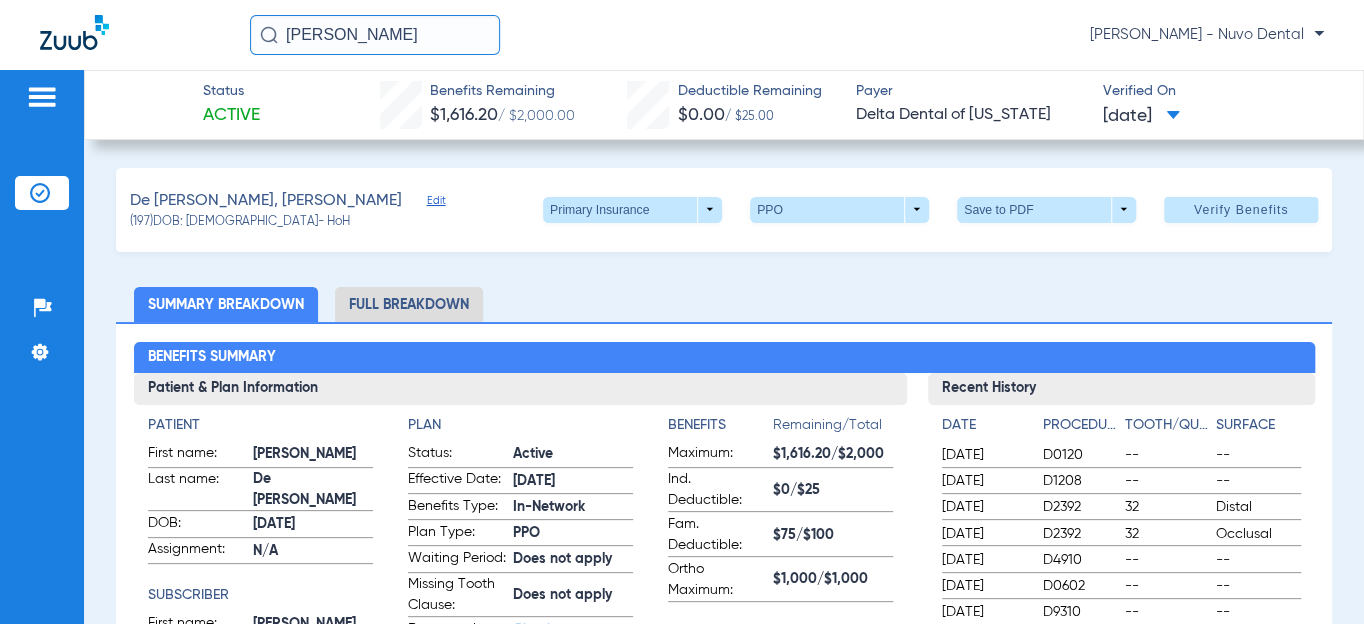 click on "Insurance Verification" 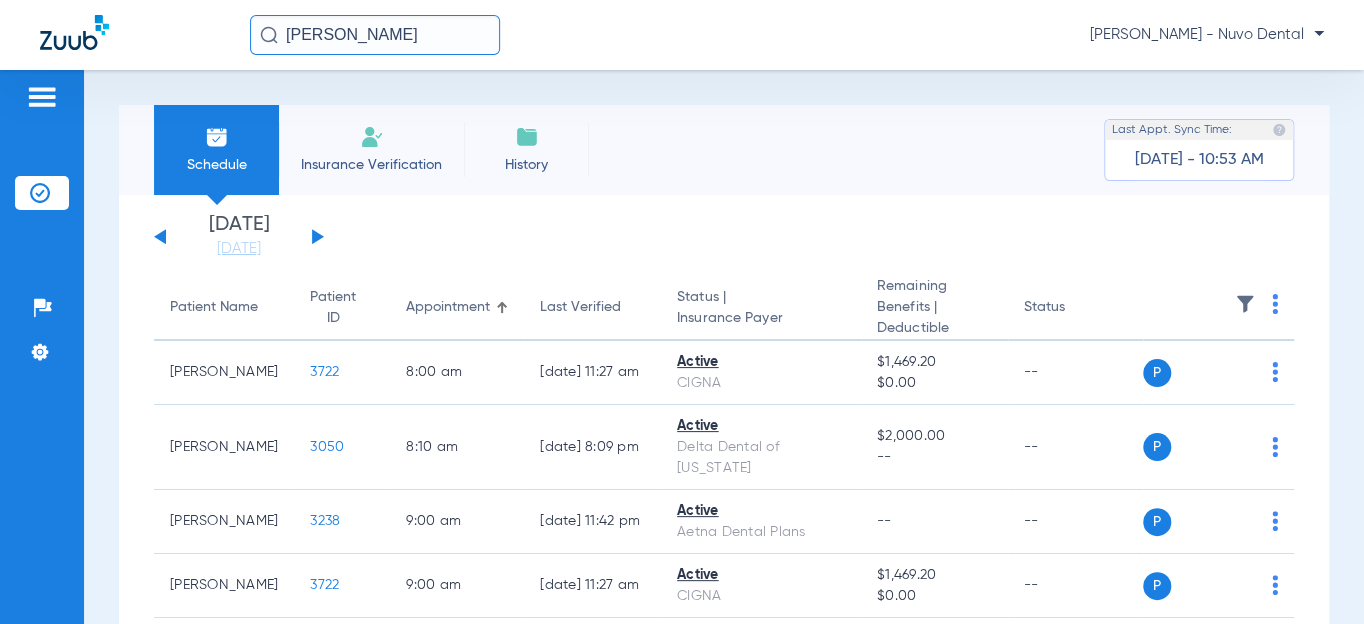 type 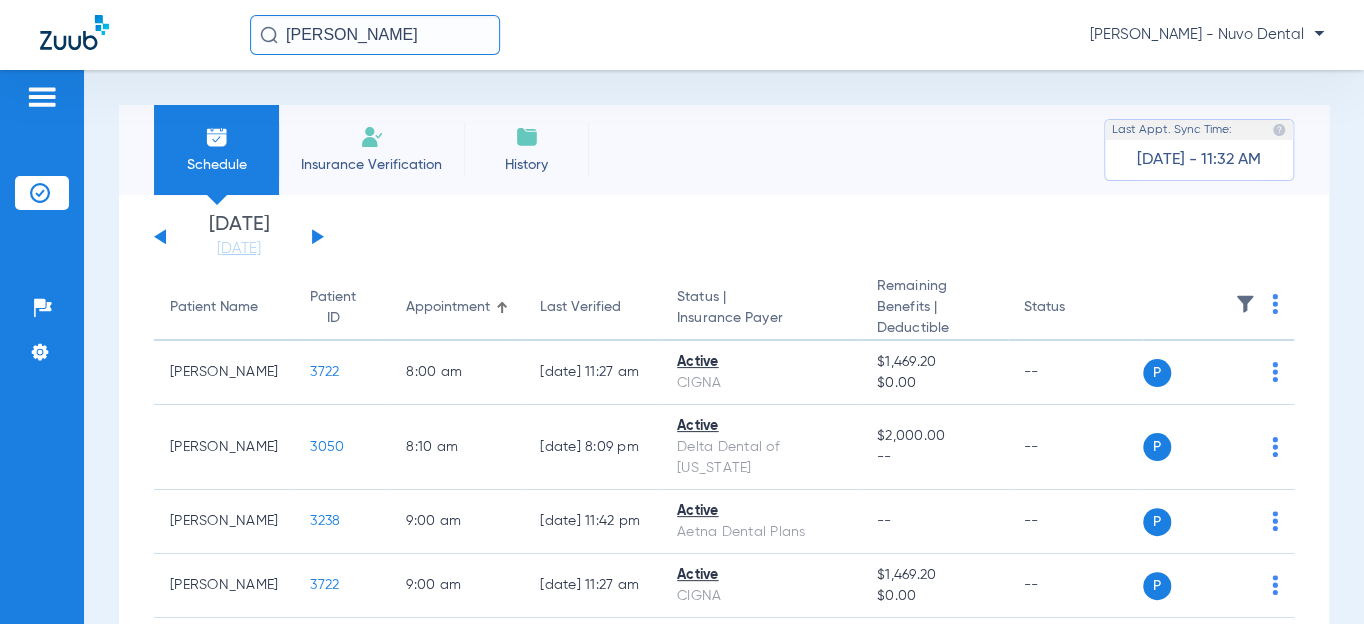 click on "[PERSON_NAME]" 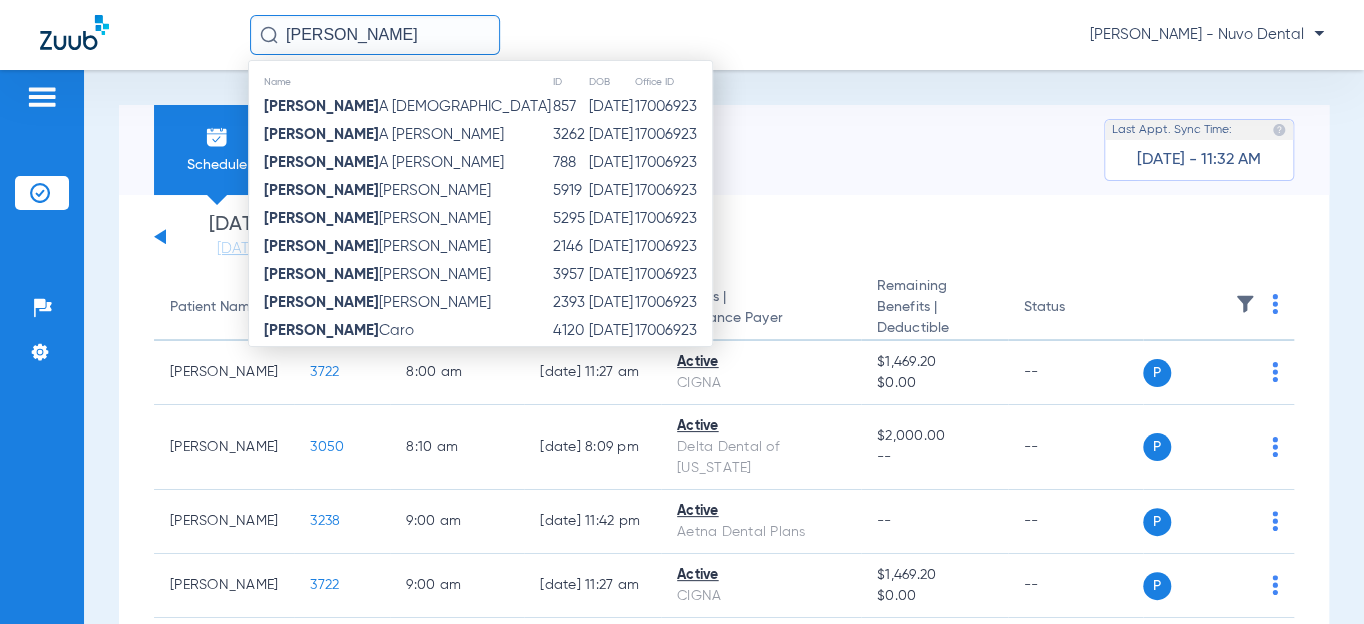 click on "[PERSON_NAME]" 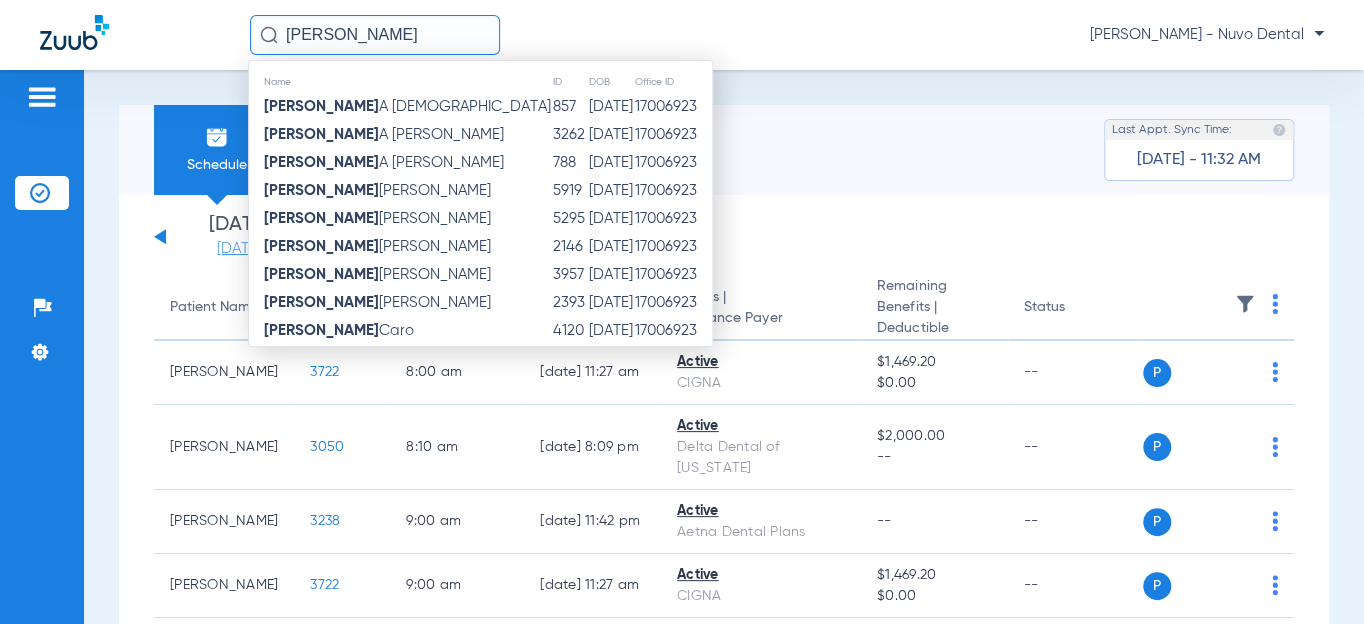 click on "[DATE]" 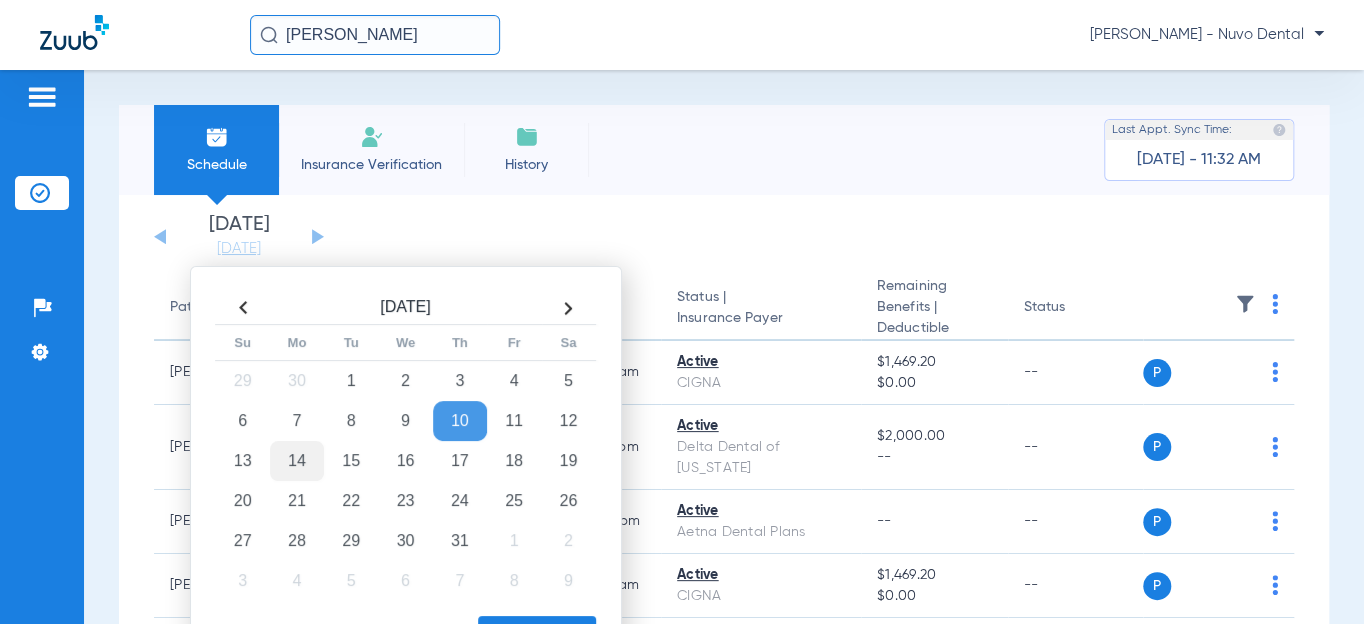 click on "14" 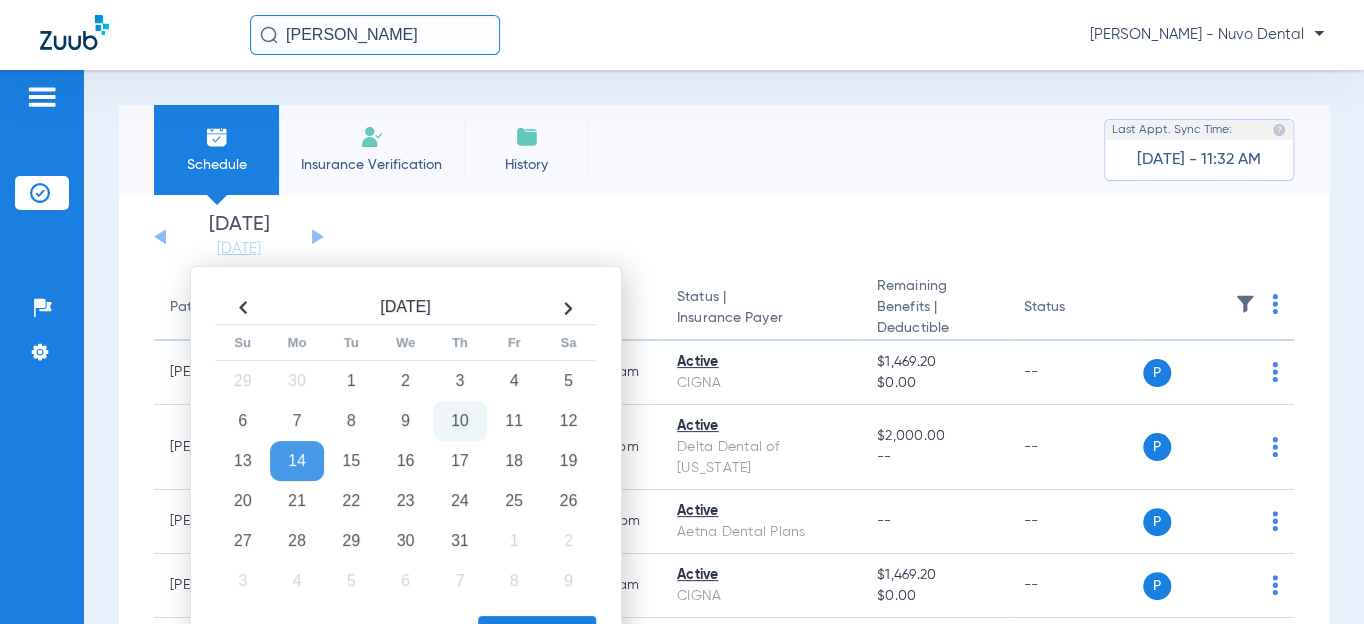 click on "Apply" 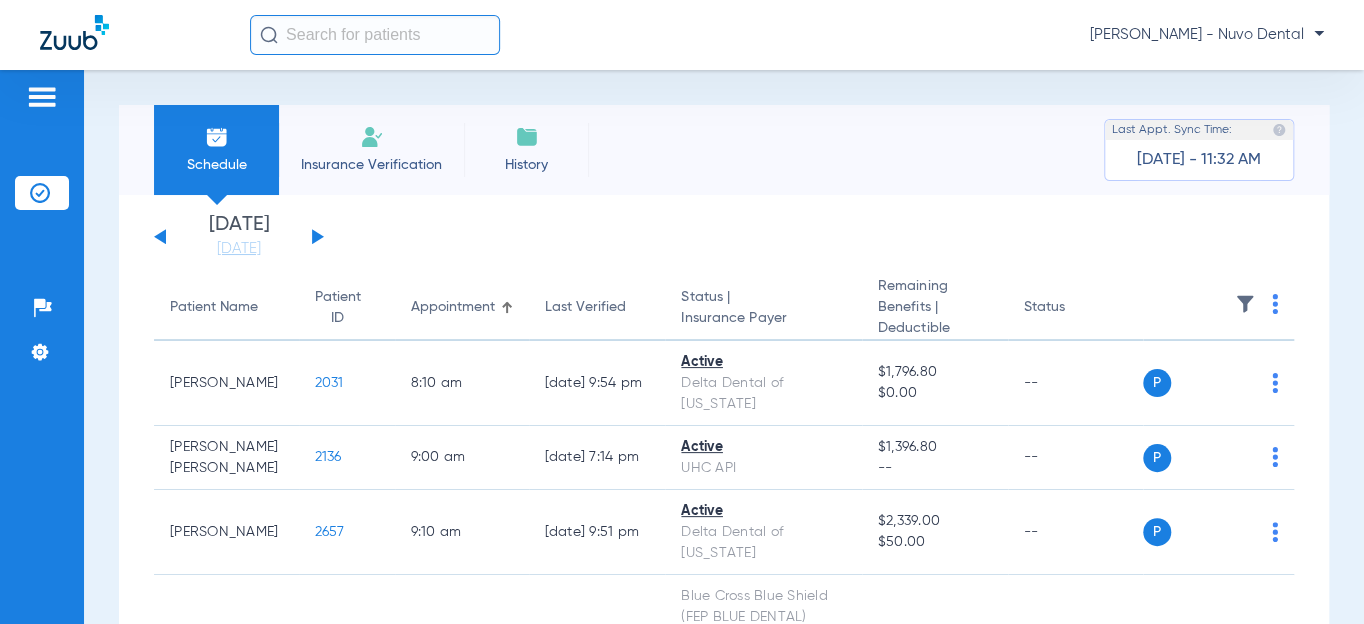 type 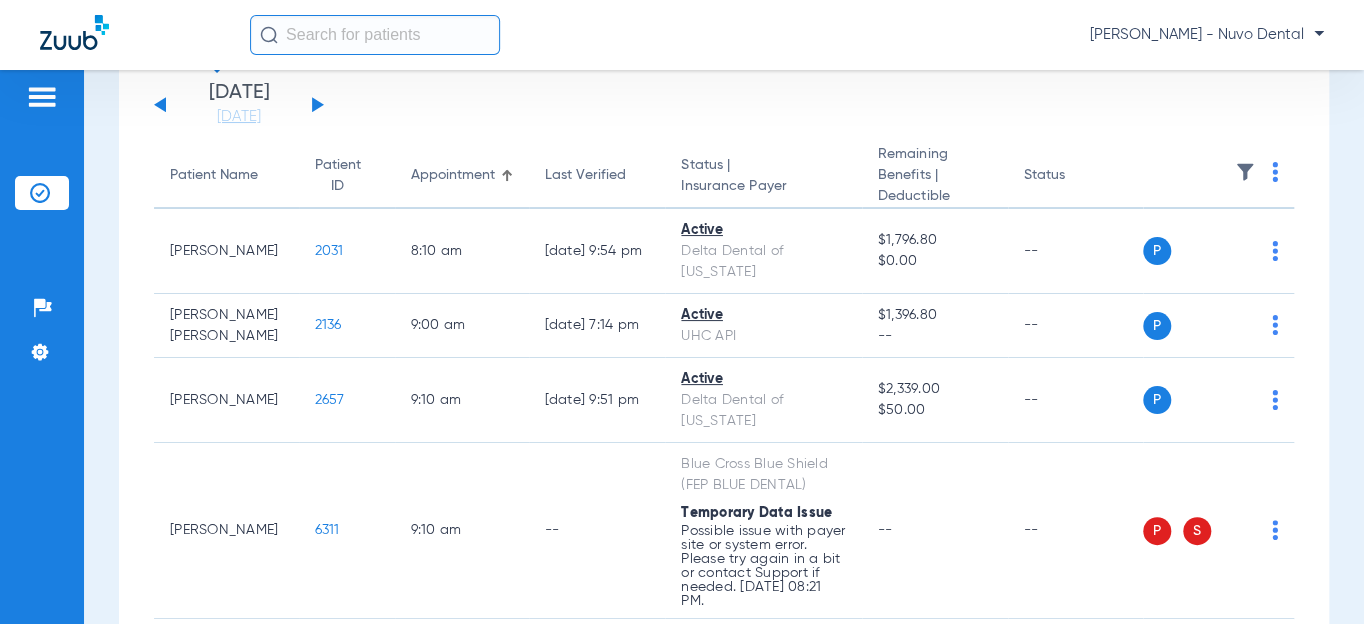 scroll, scrollTop: 0, scrollLeft: 0, axis: both 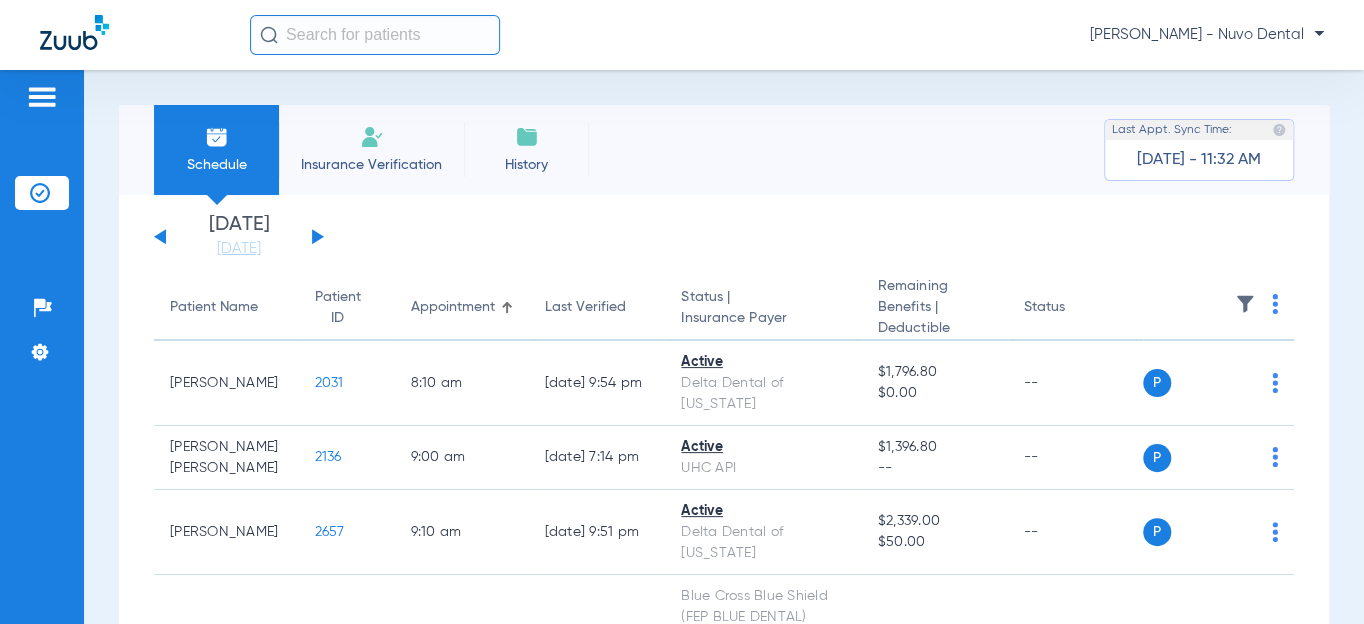 click on "Patient Name" 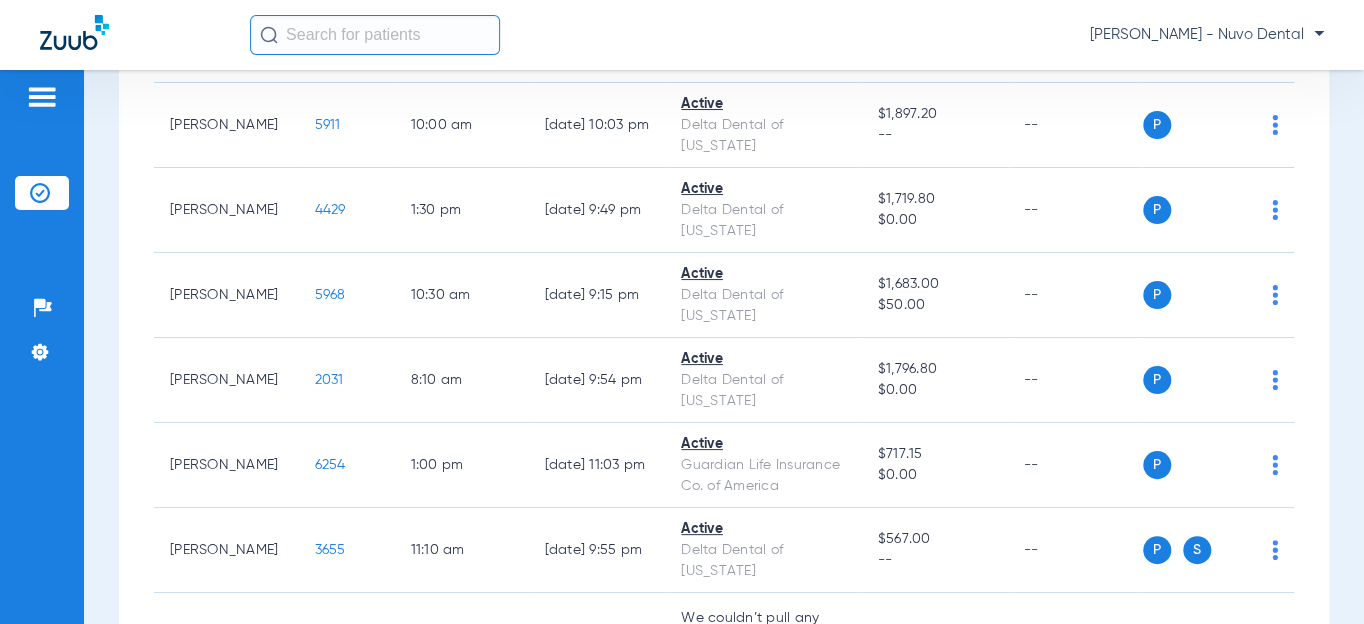 scroll, scrollTop: 1090, scrollLeft: 0, axis: vertical 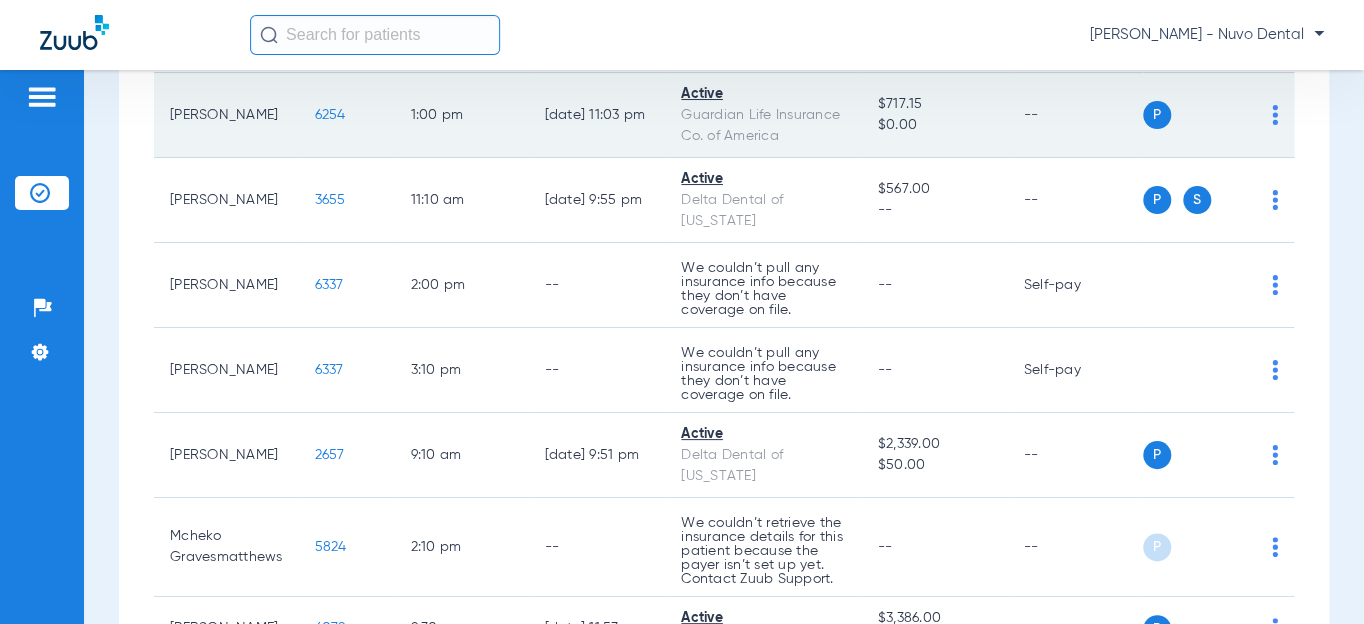 click on "6254" 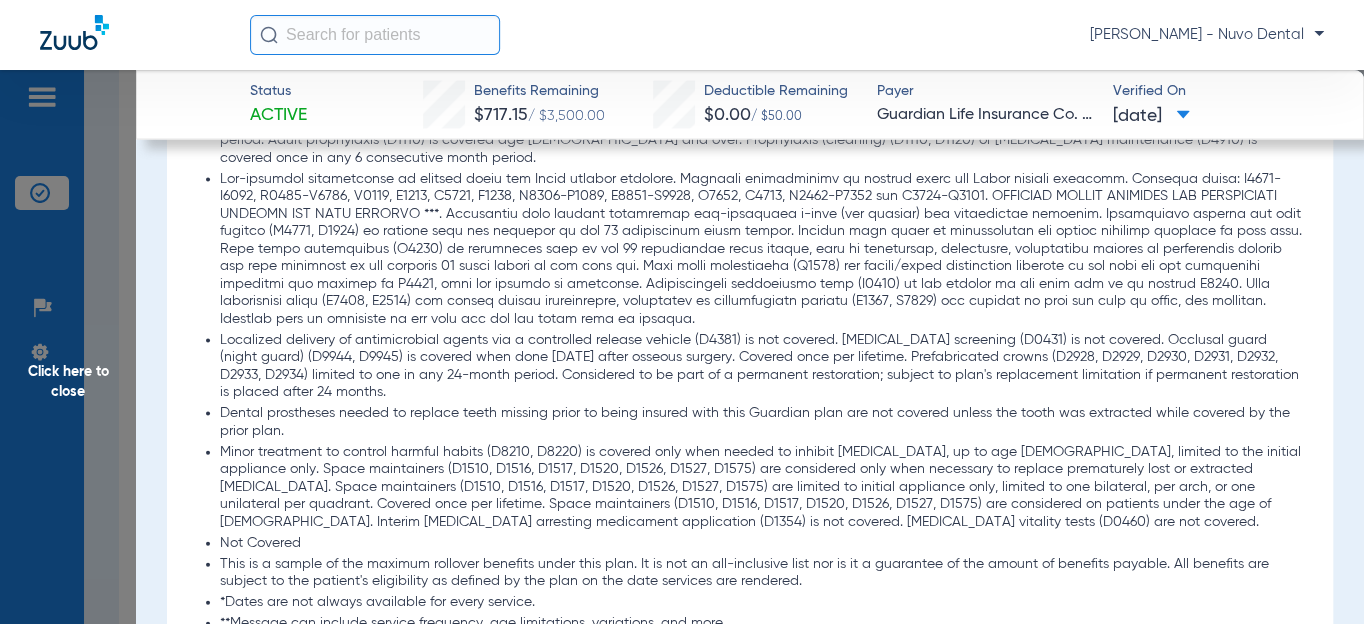 scroll, scrollTop: 2181, scrollLeft: 0, axis: vertical 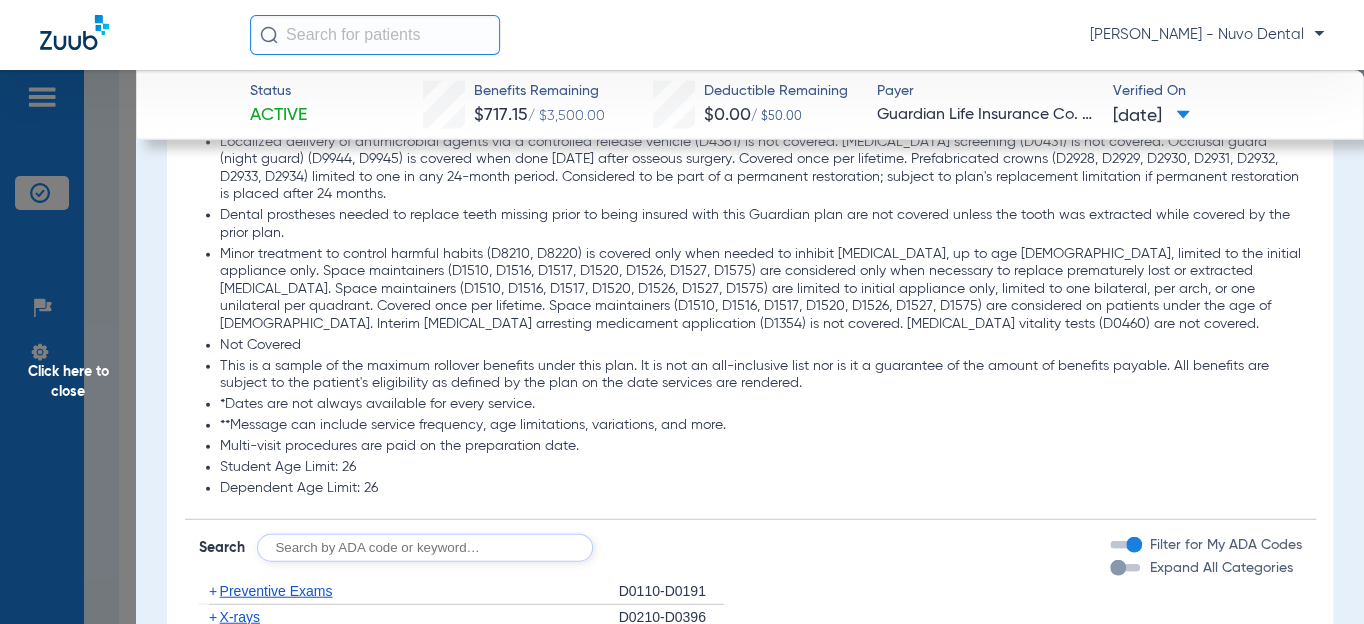 click 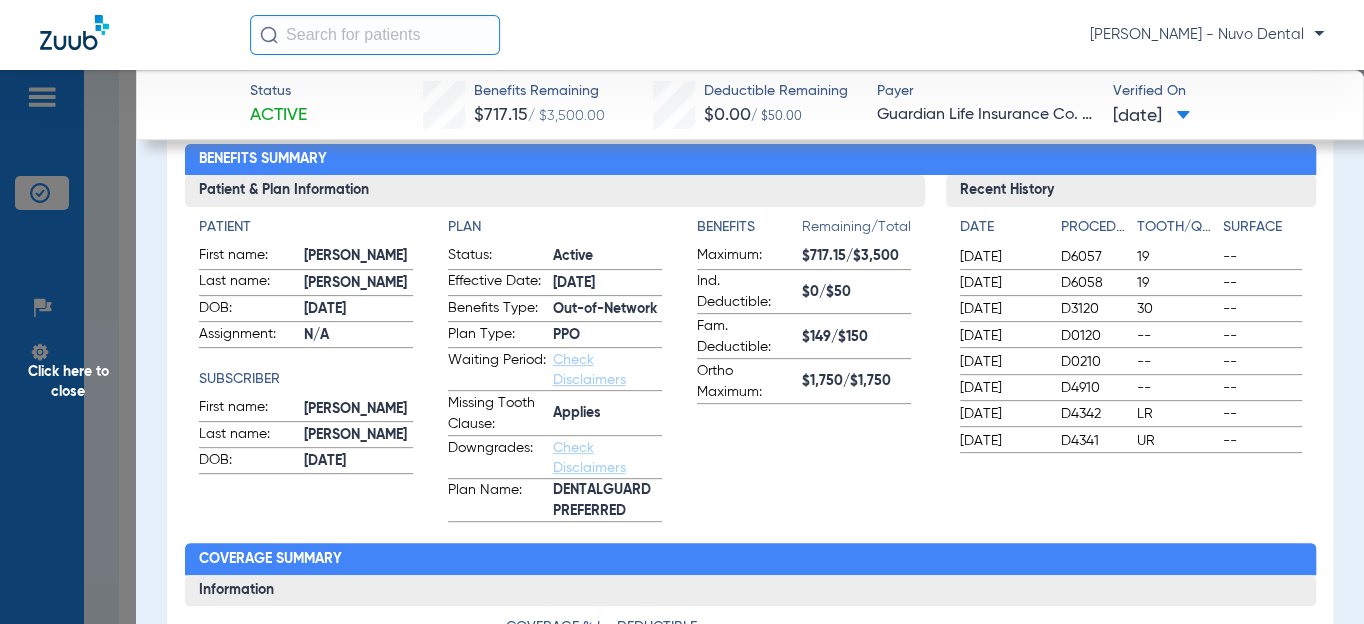 scroll, scrollTop: 0, scrollLeft: 0, axis: both 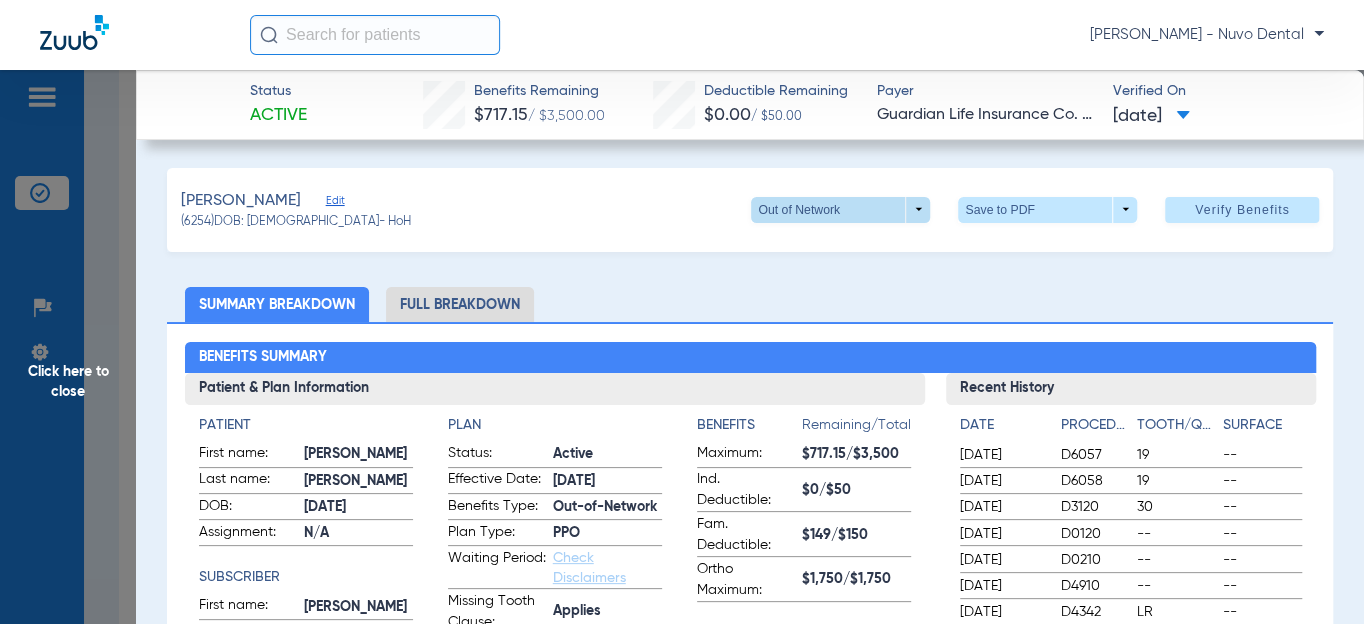click 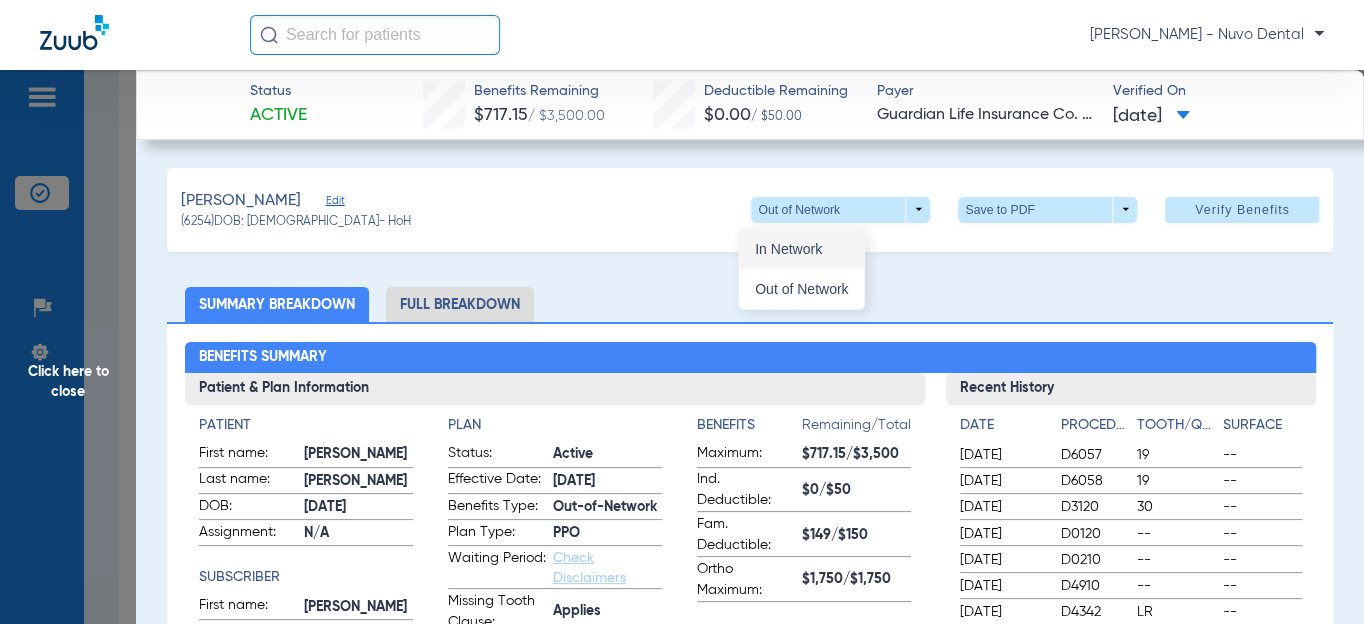 click on "In Network" at bounding box center [801, 249] 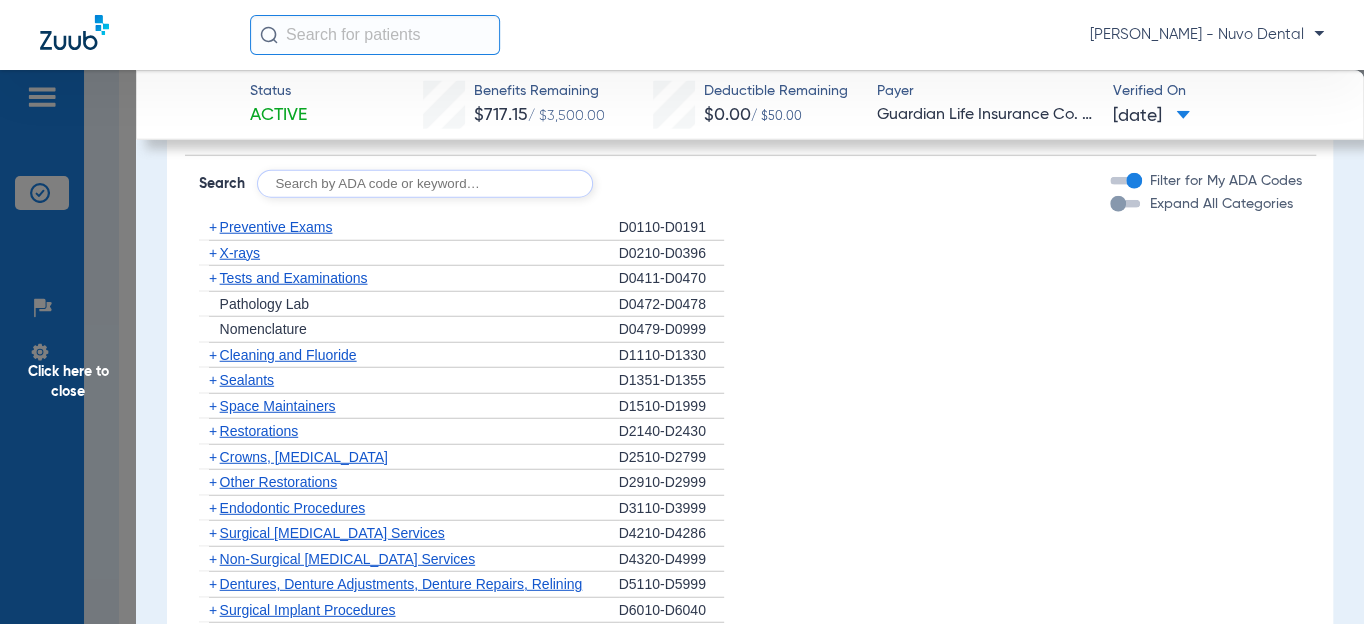 scroll, scrollTop: 2363, scrollLeft: 0, axis: vertical 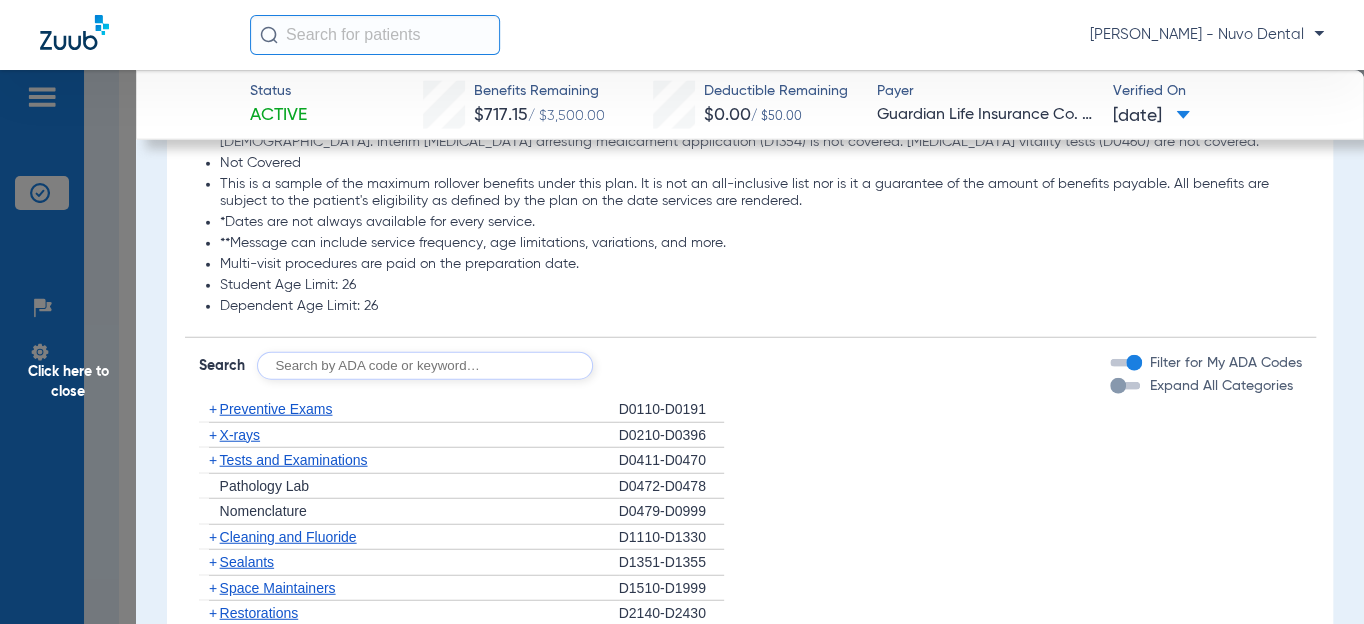 click 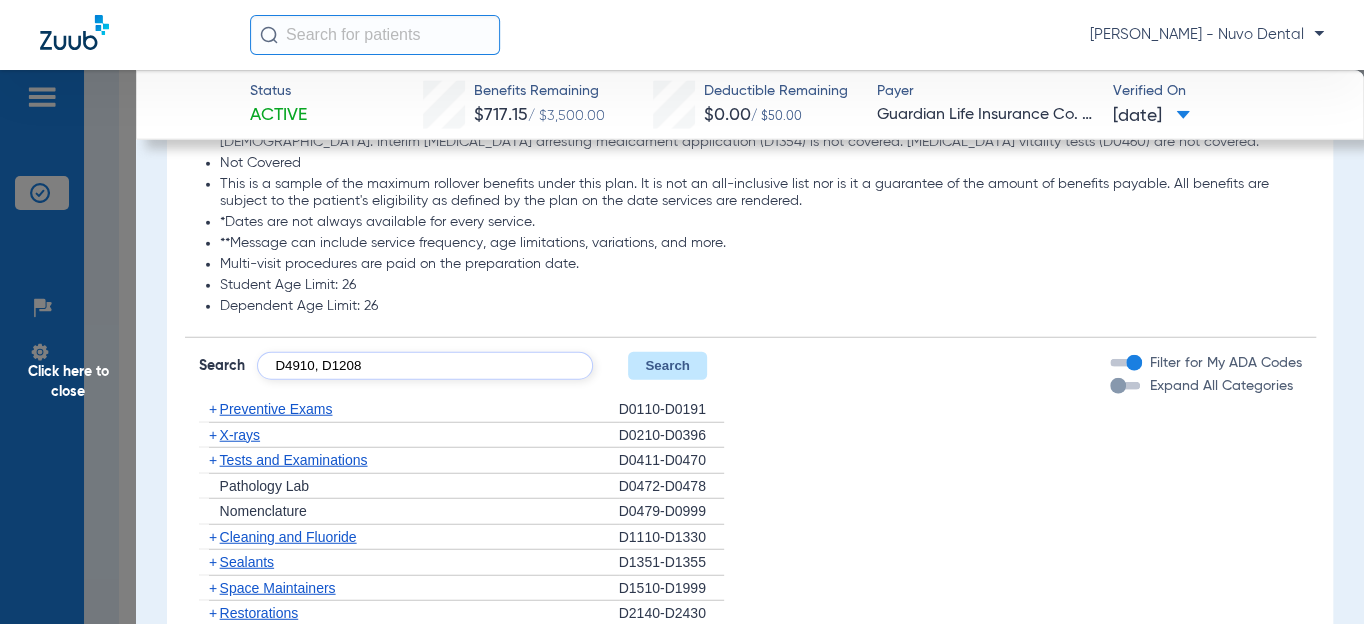 type on "D4910, D1208" 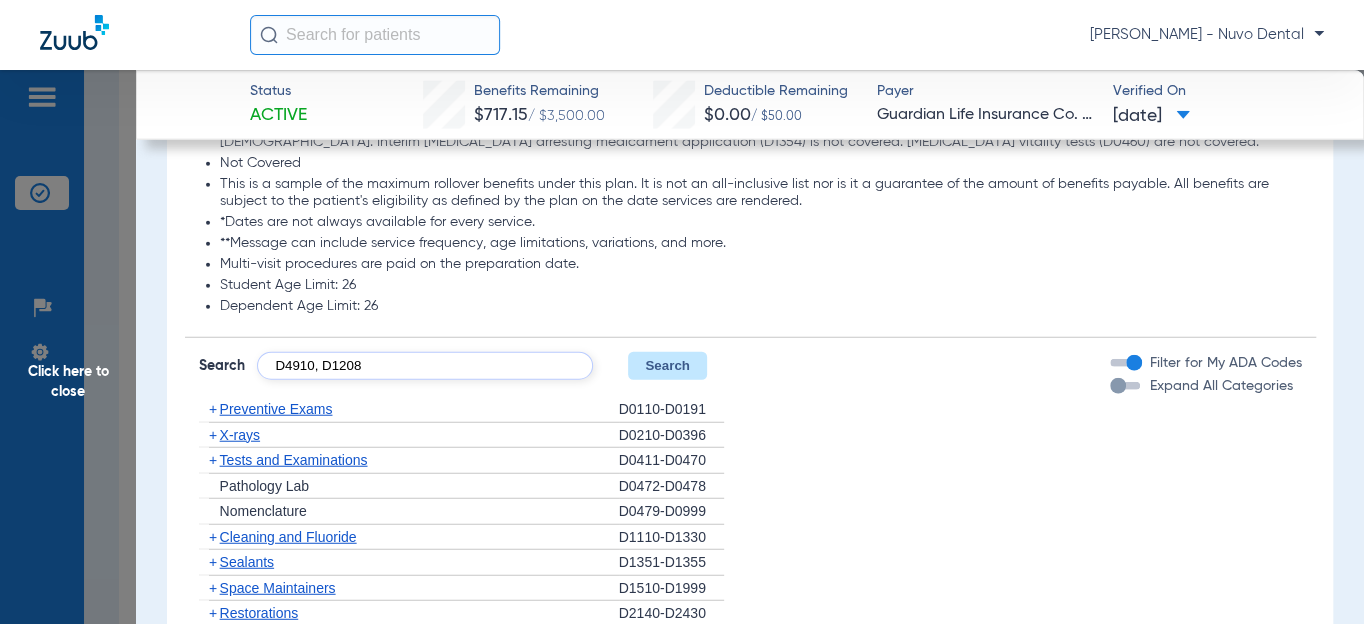 click on "Search" 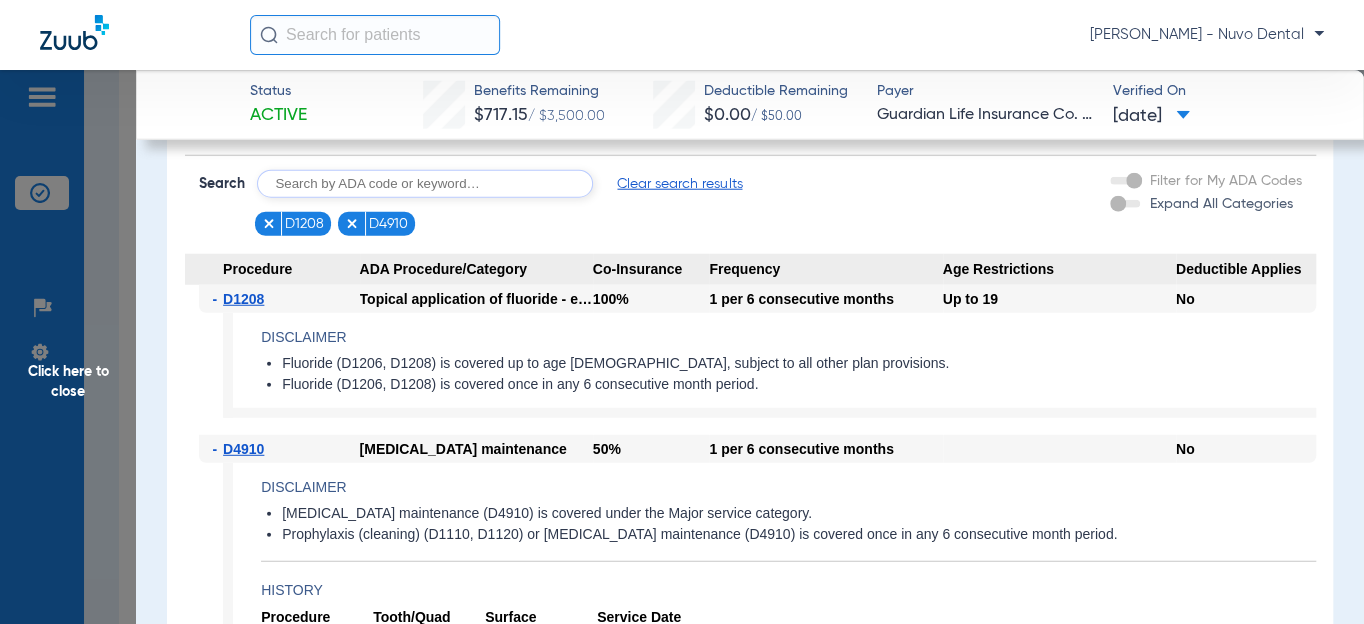 scroll, scrollTop: 2636, scrollLeft: 0, axis: vertical 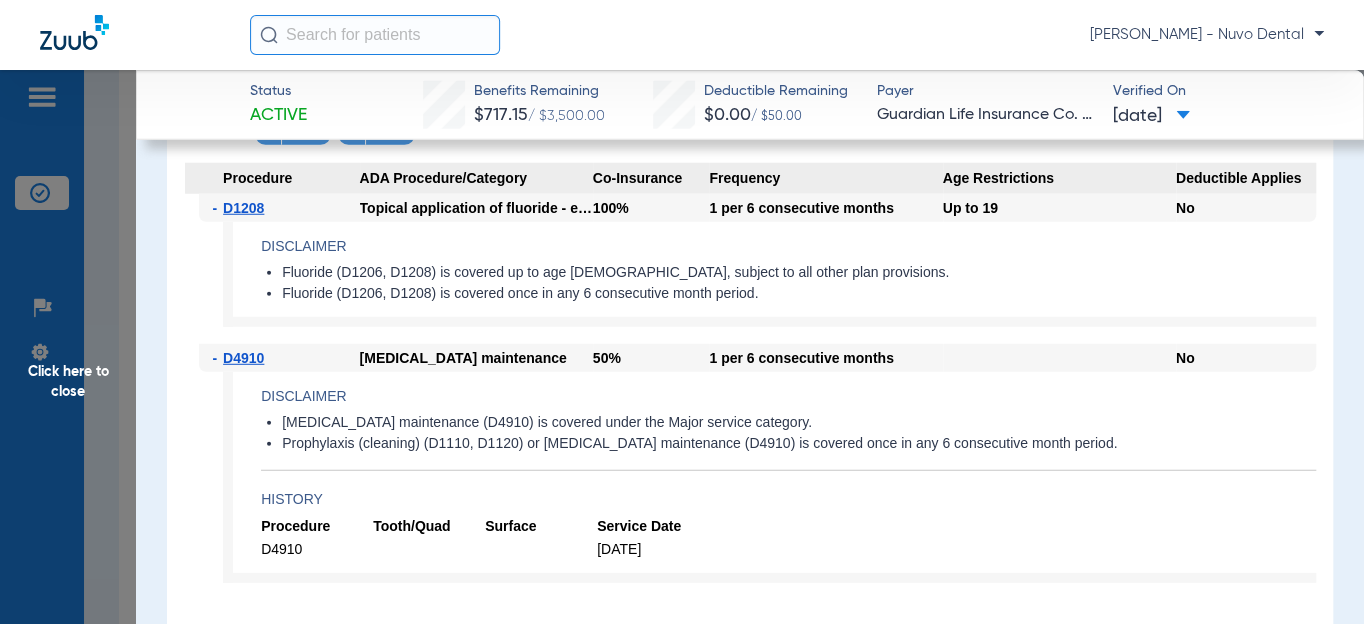 click on "Disclaimer [MEDICAL_DATA] maintenance (D4910) is covered under the Major service category. Prophylaxis (cleaning) (D1110, D1120) or [MEDICAL_DATA] maintenance (D4910) is covered once in any 6 consecutive month period. History Procedure Tooth/Quad Surface Service Date D4910 [DATE]" 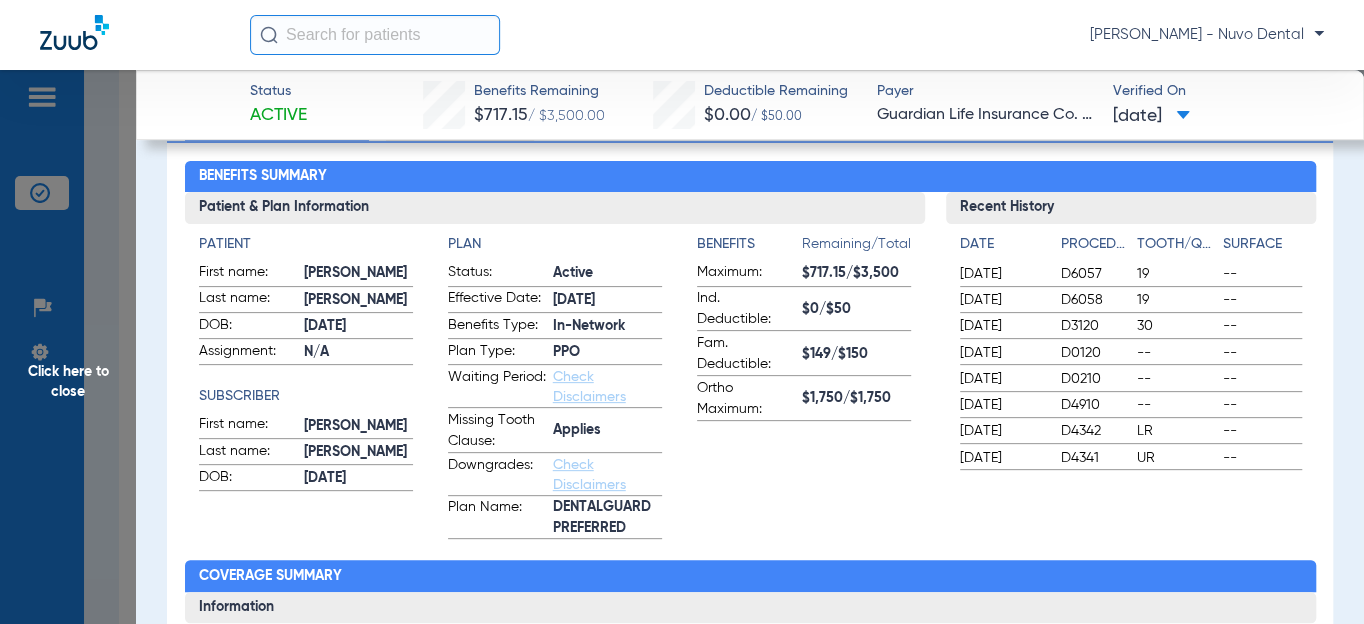 scroll, scrollTop: 0, scrollLeft: 0, axis: both 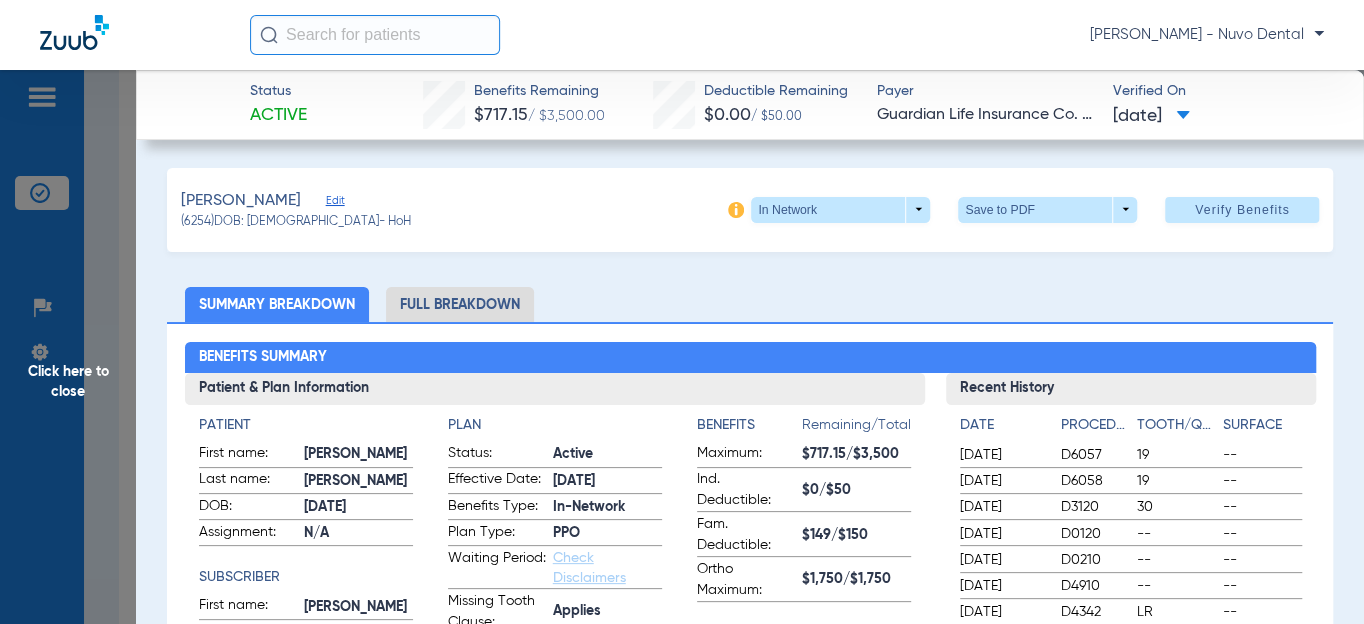 click on "Click here to close" 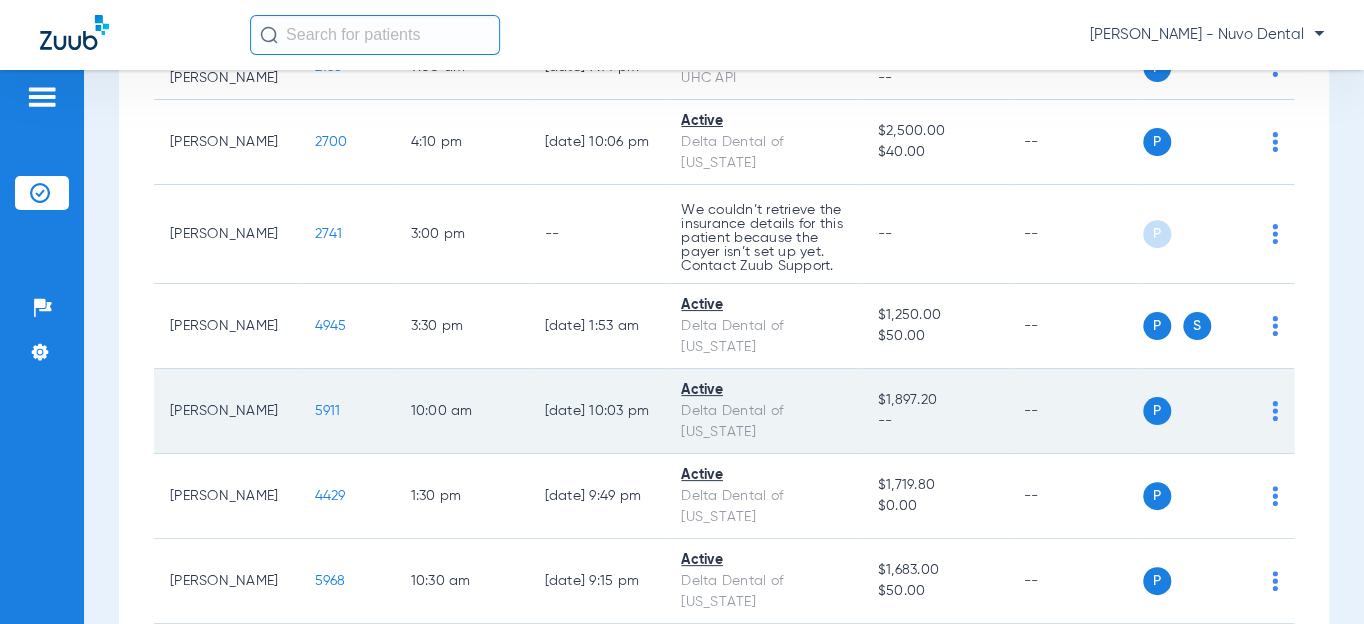 scroll, scrollTop: 90, scrollLeft: 0, axis: vertical 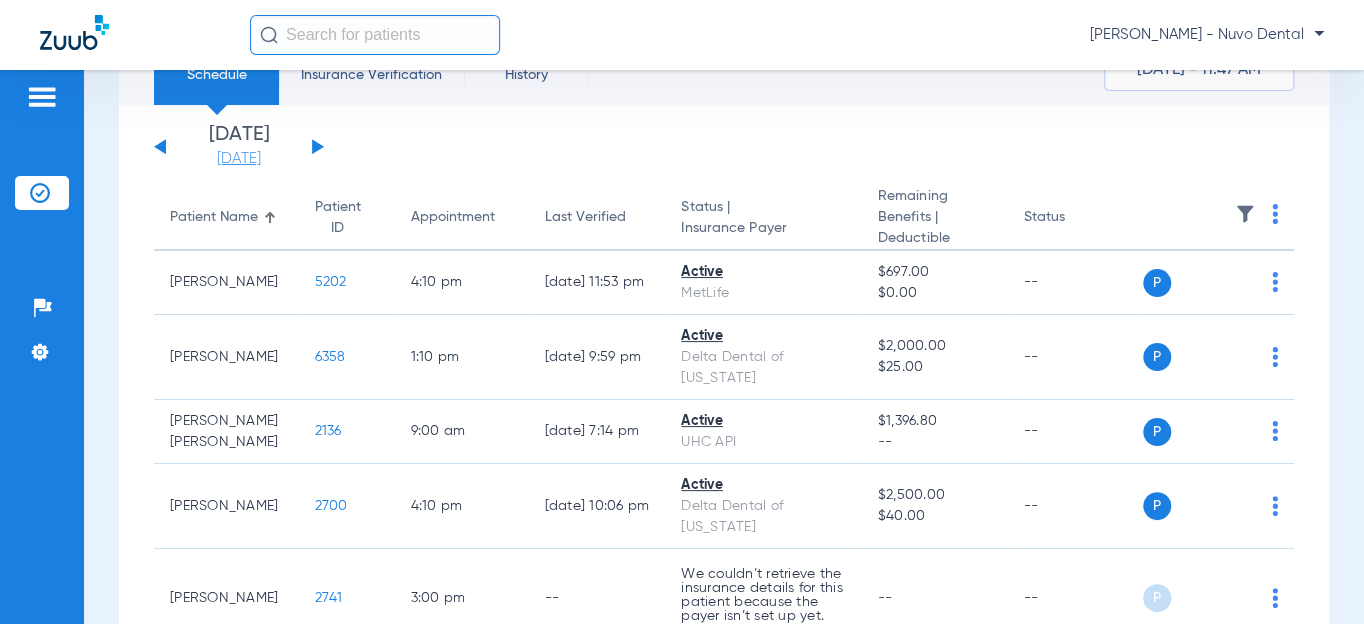 click on "[DATE]" 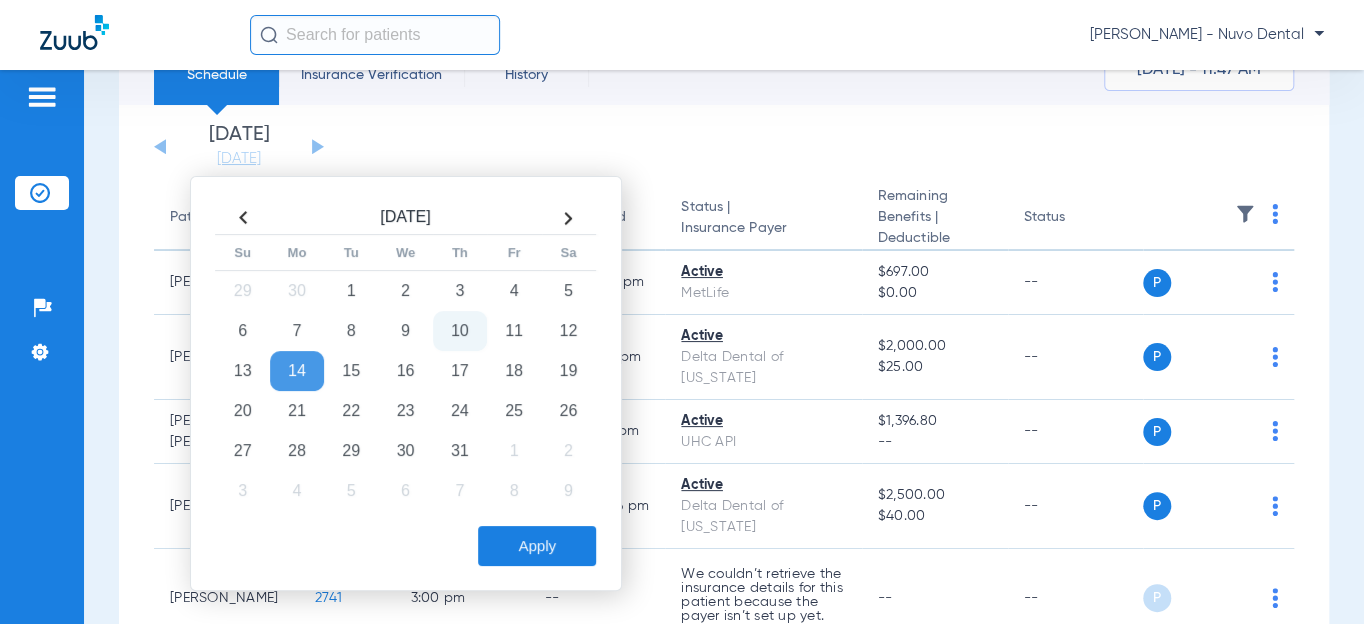 click on "10" 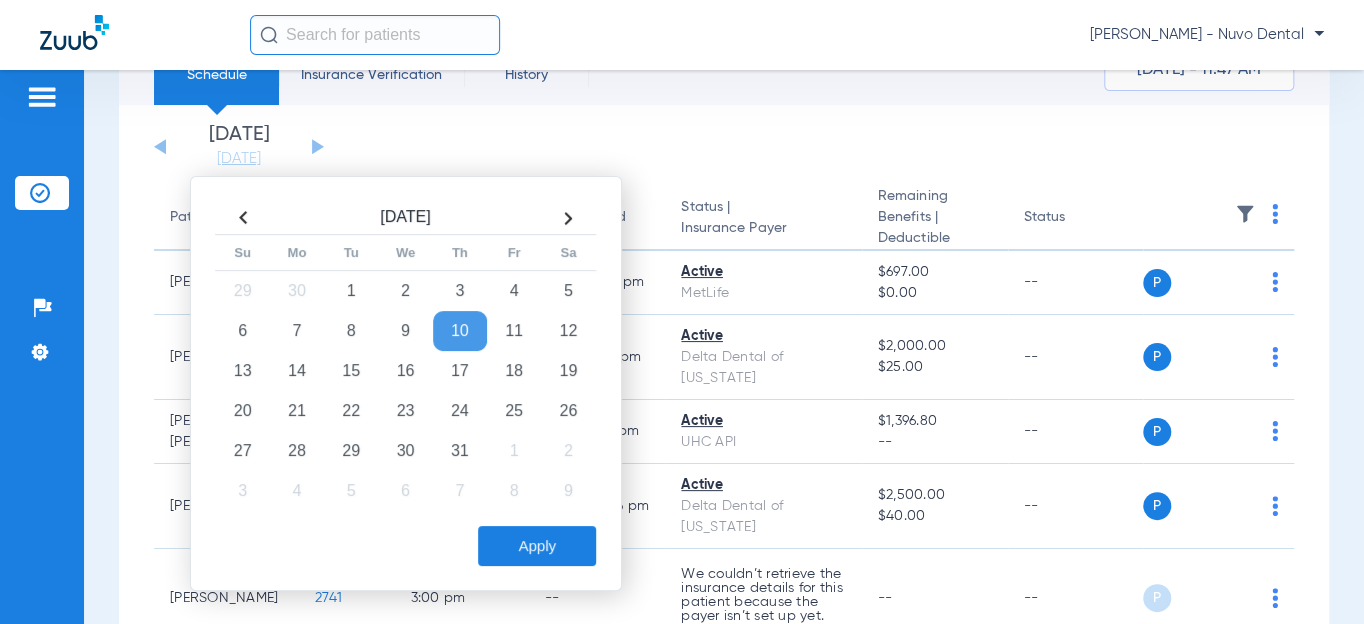 click on "Apply" 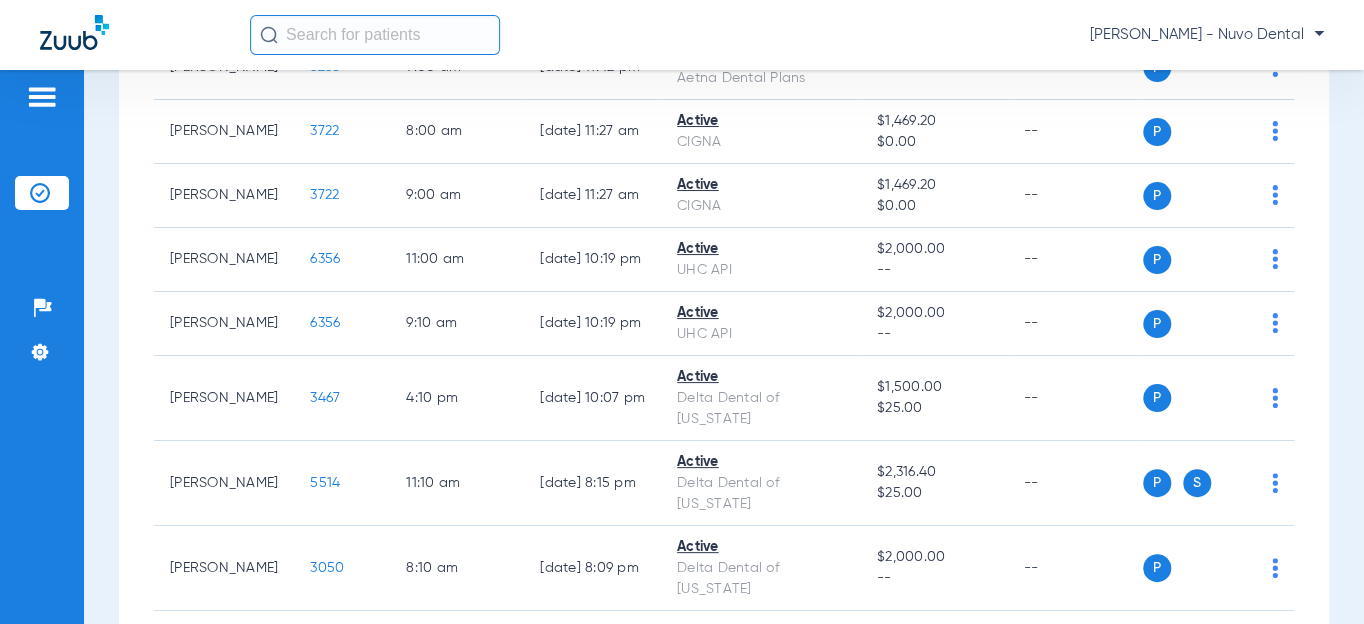scroll, scrollTop: 545, scrollLeft: 0, axis: vertical 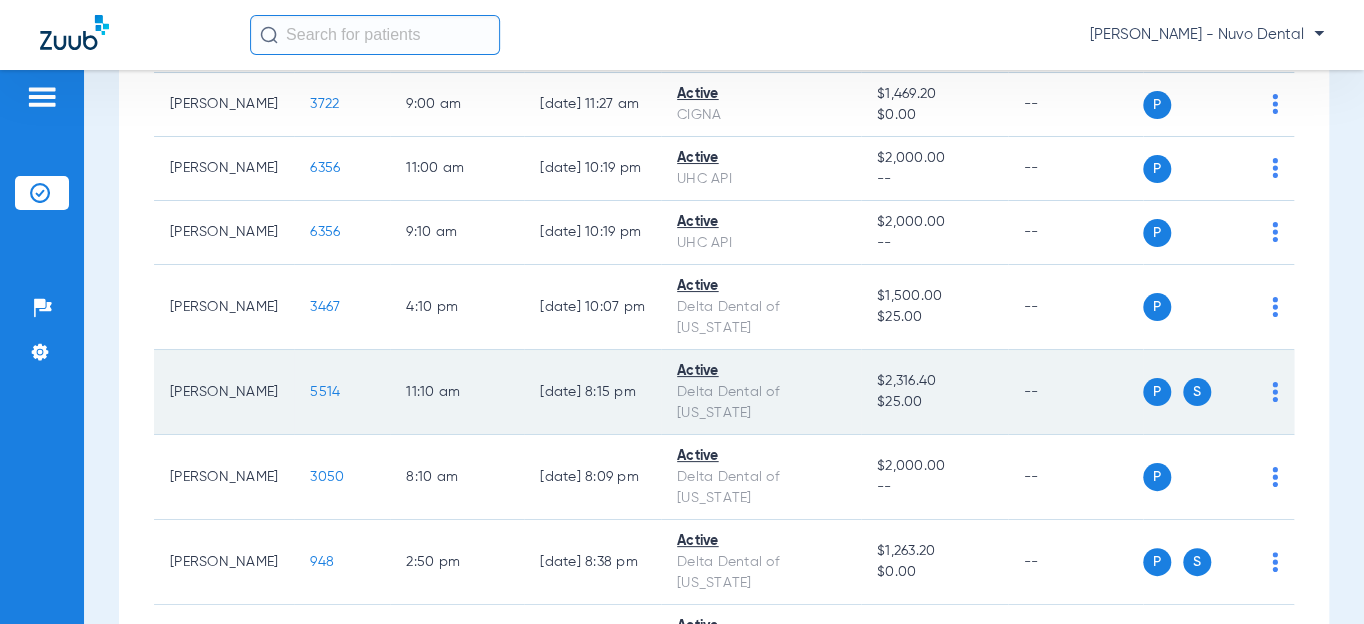click on "5514" 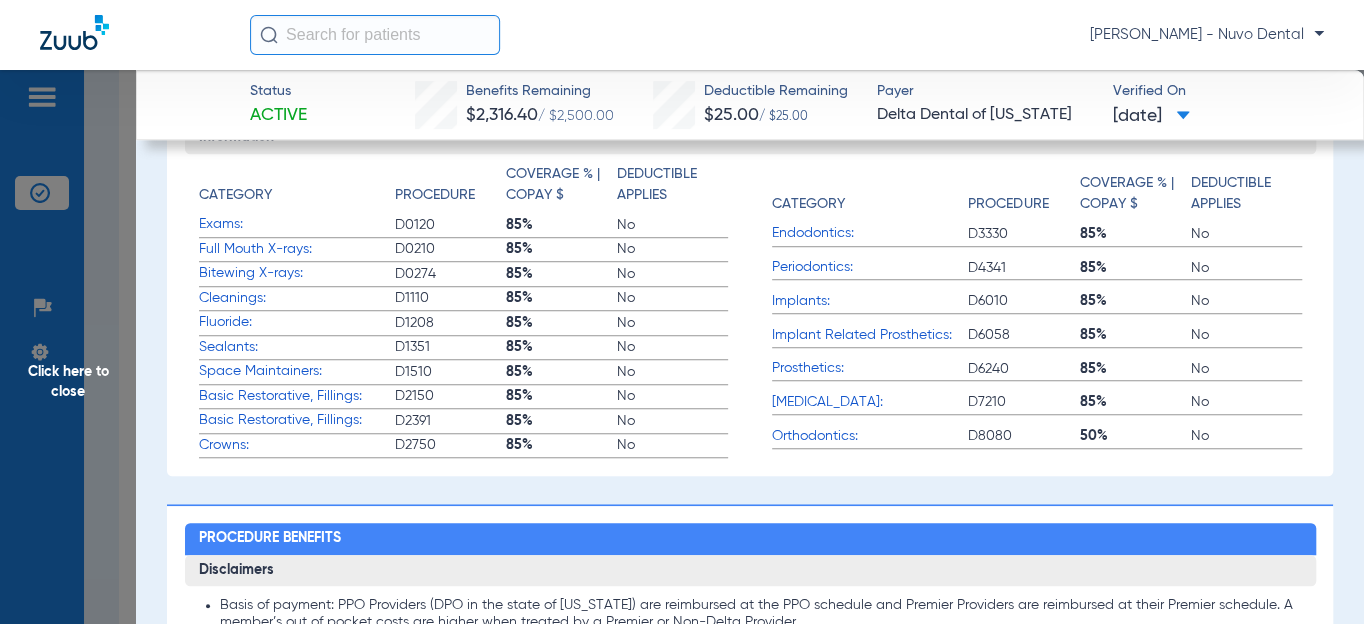 scroll, scrollTop: 1090, scrollLeft: 0, axis: vertical 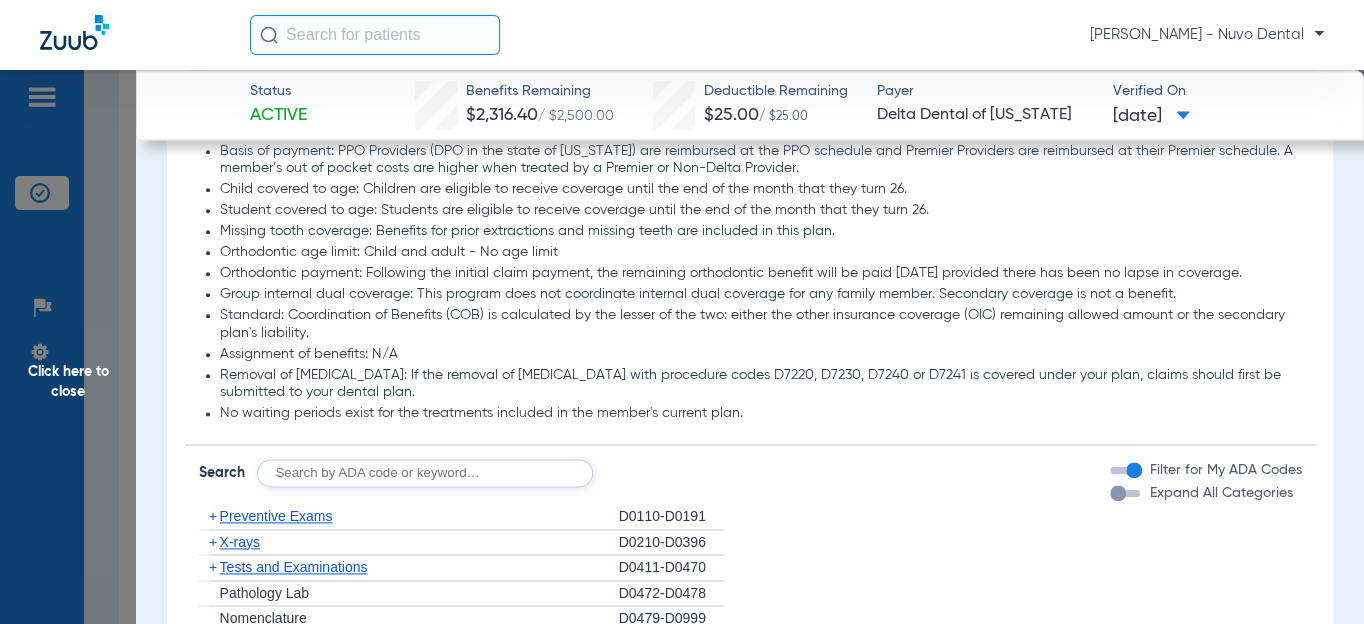 click 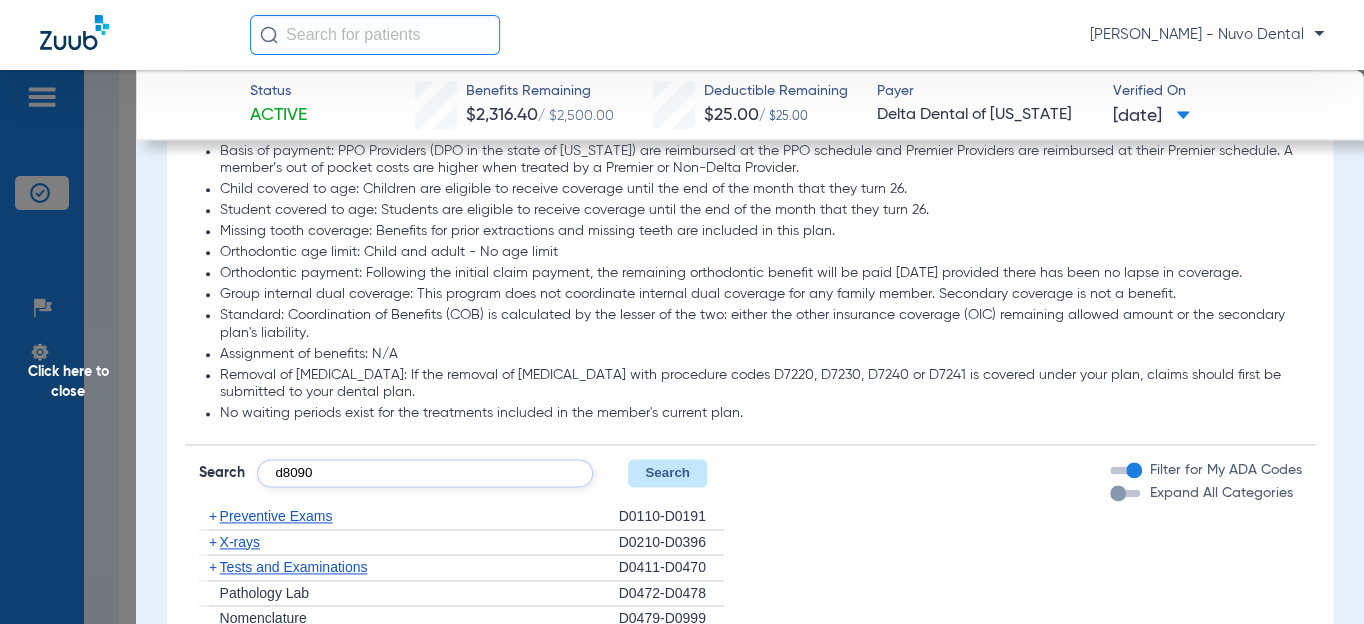 type on "d8090" 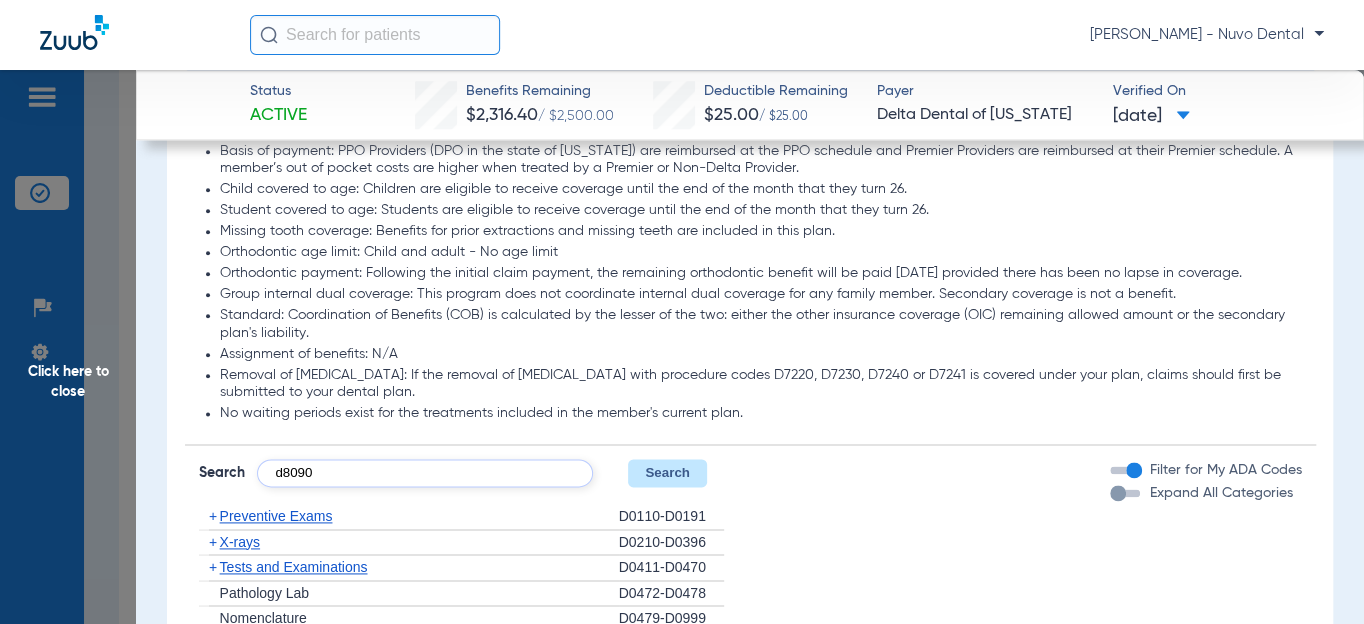 click on "Search" 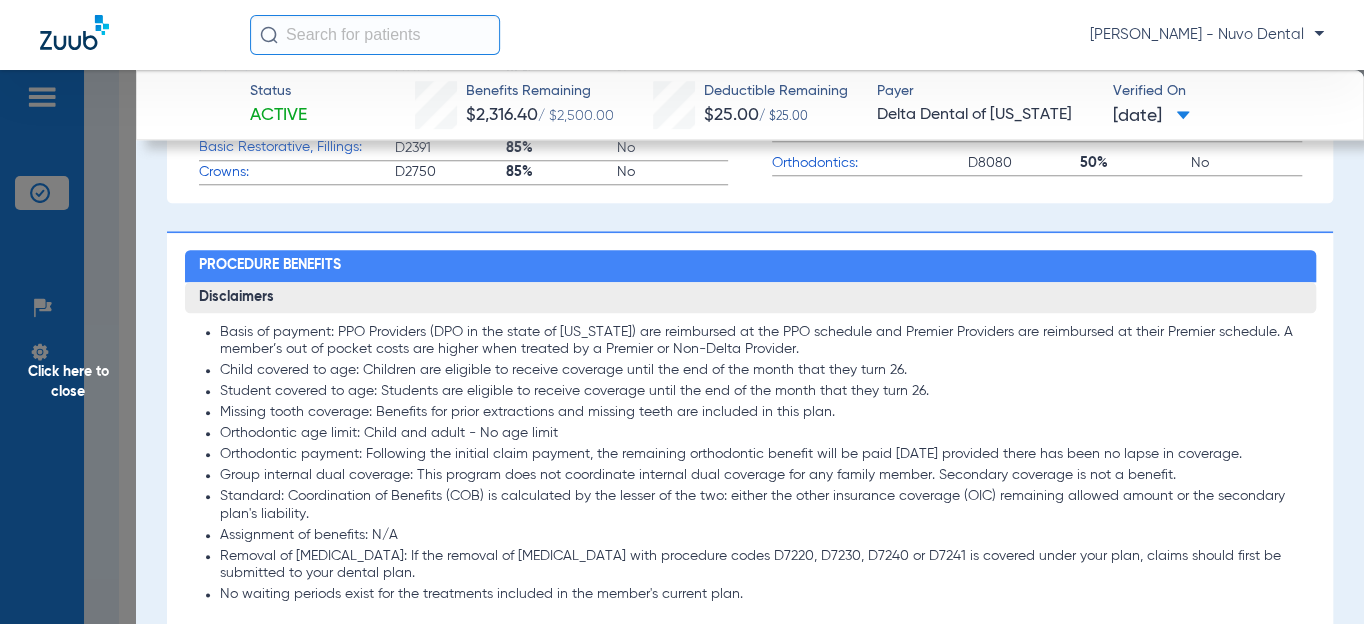 scroll, scrollTop: 1000, scrollLeft: 0, axis: vertical 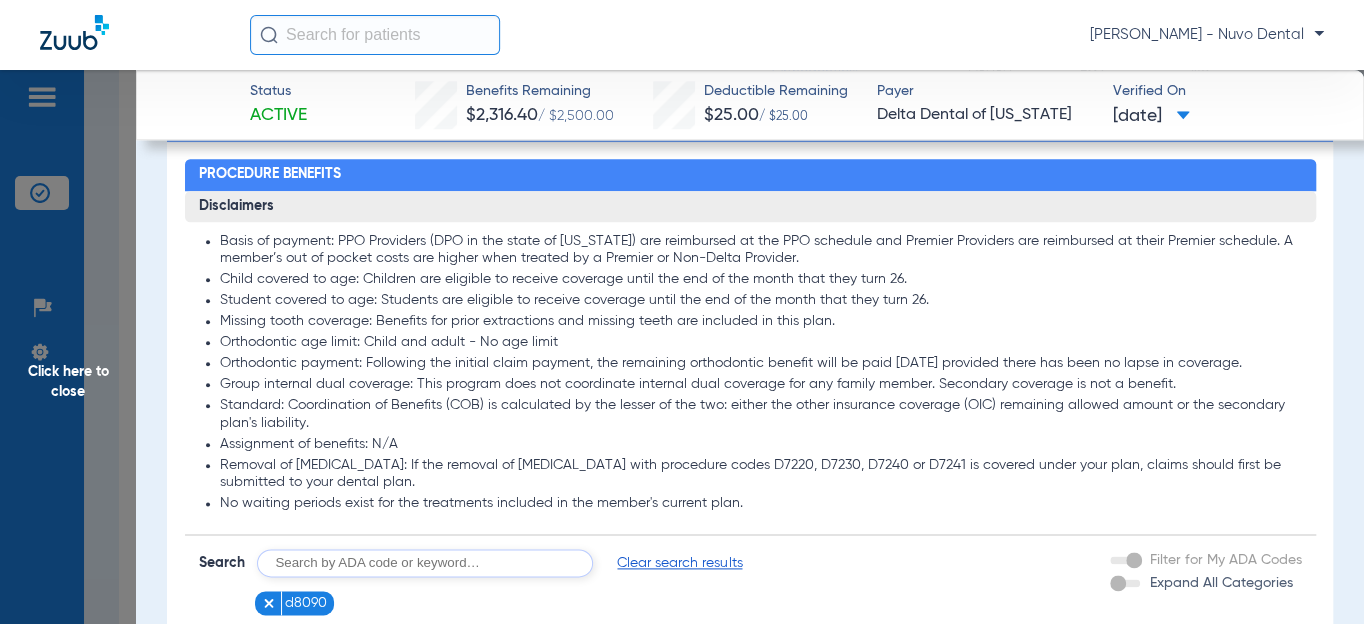 click on "Orthodontic age limit: Child and adult - No age limit" 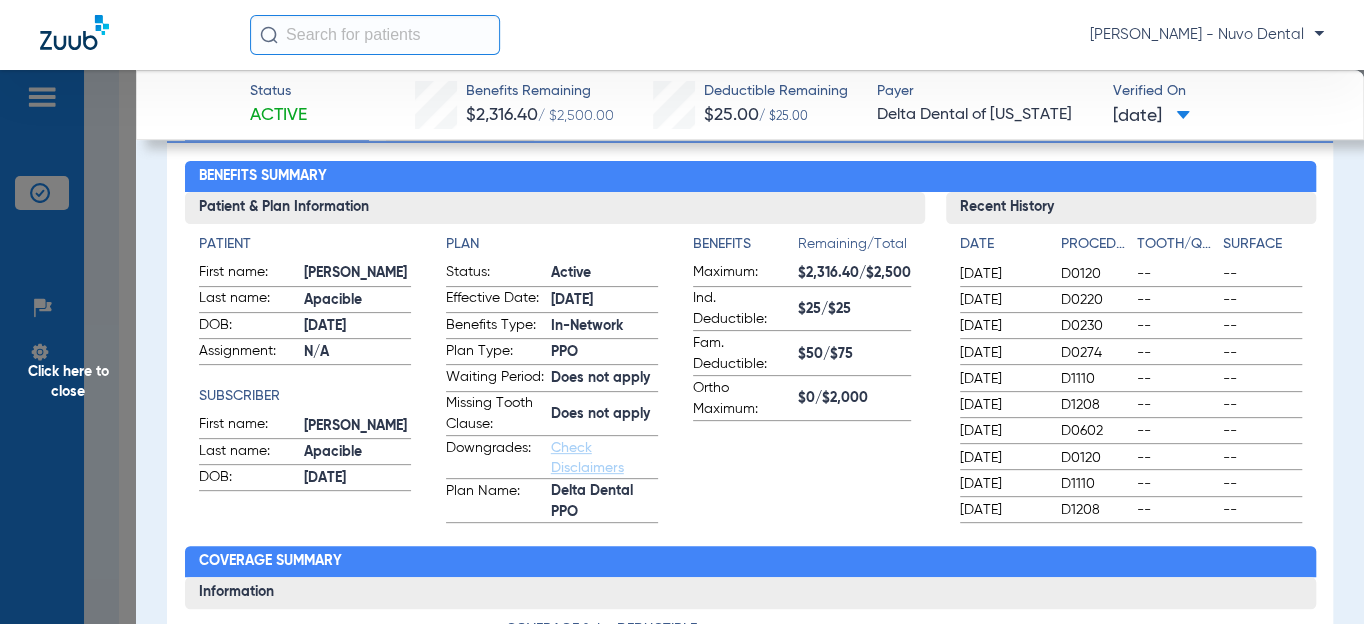 scroll, scrollTop: 0, scrollLeft: 0, axis: both 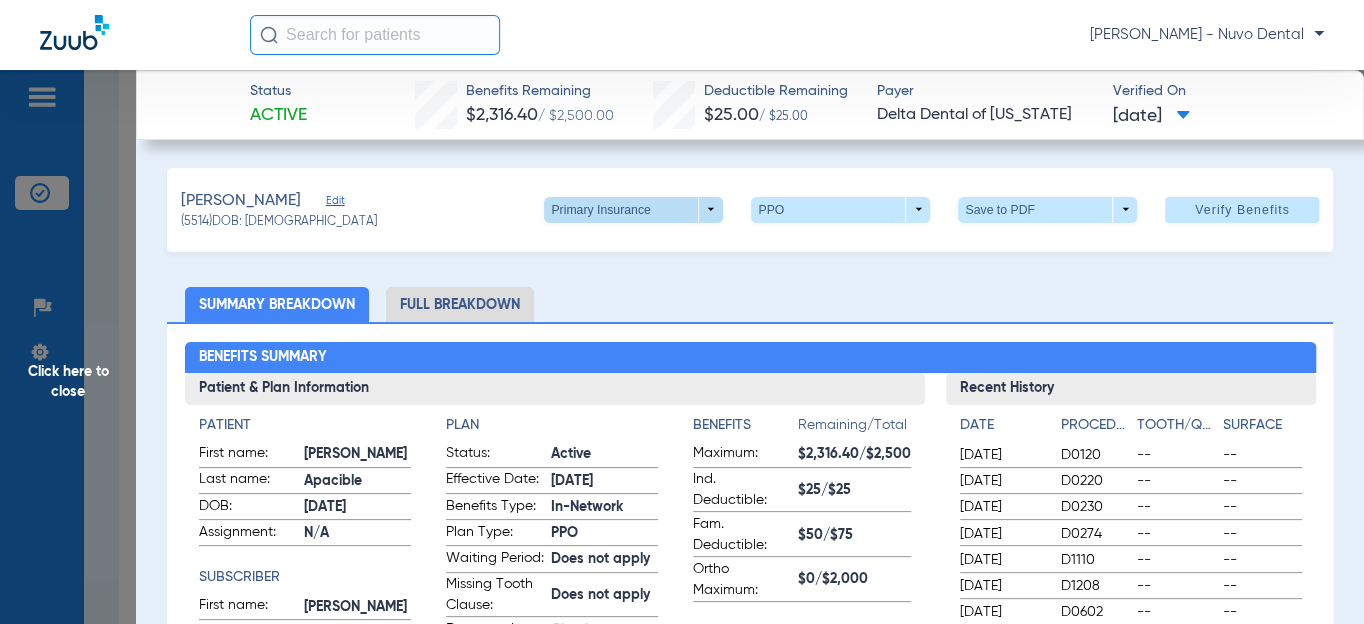 click 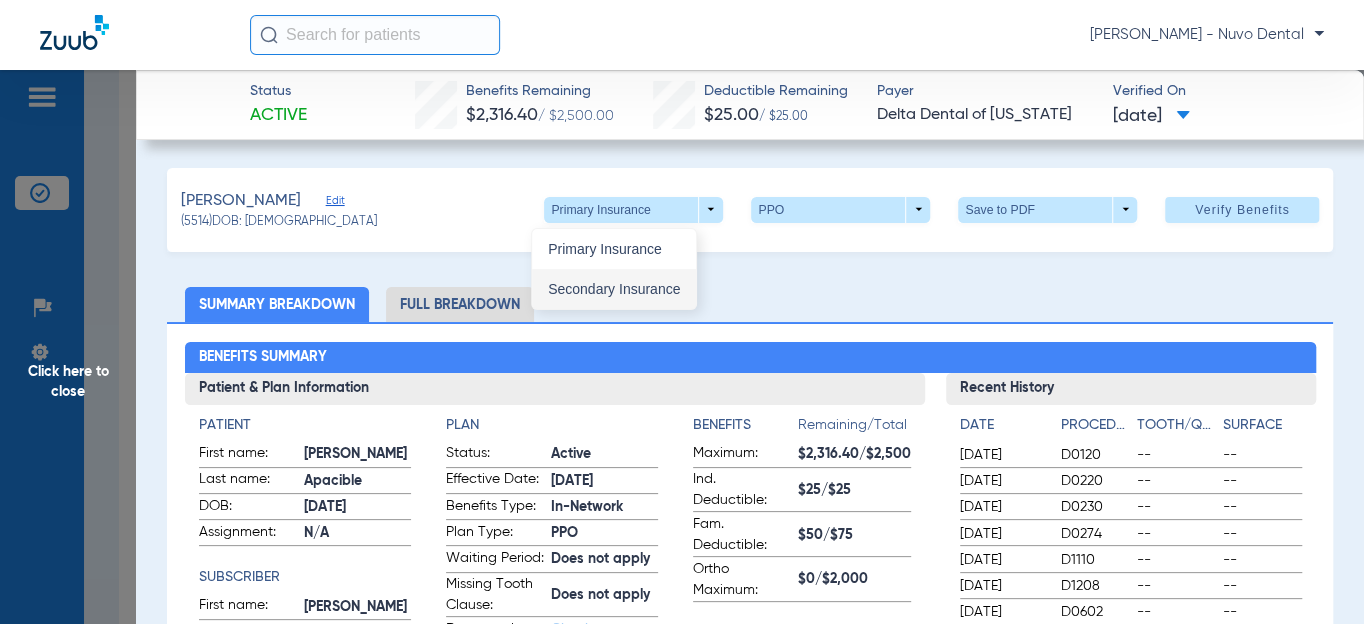 click on "Secondary Insurance" at bounding box center [614, 289] 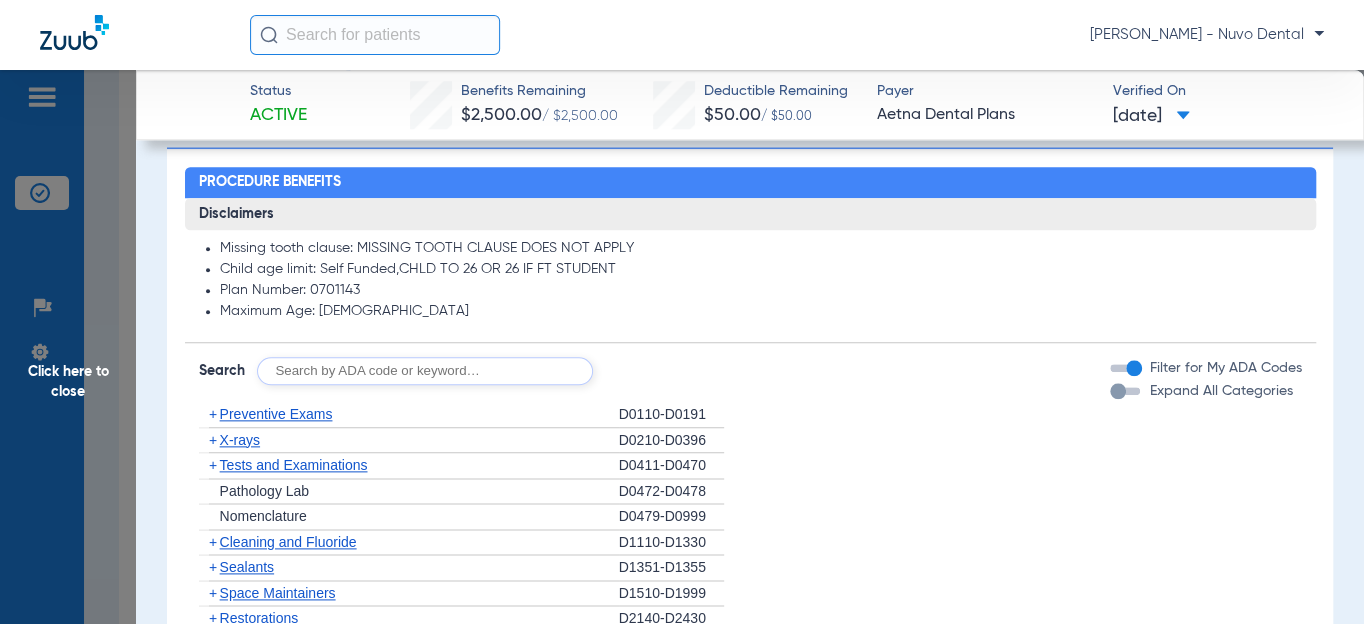 scroll, scrollTop: 1181, scrollLeft: 0, axis: vertical 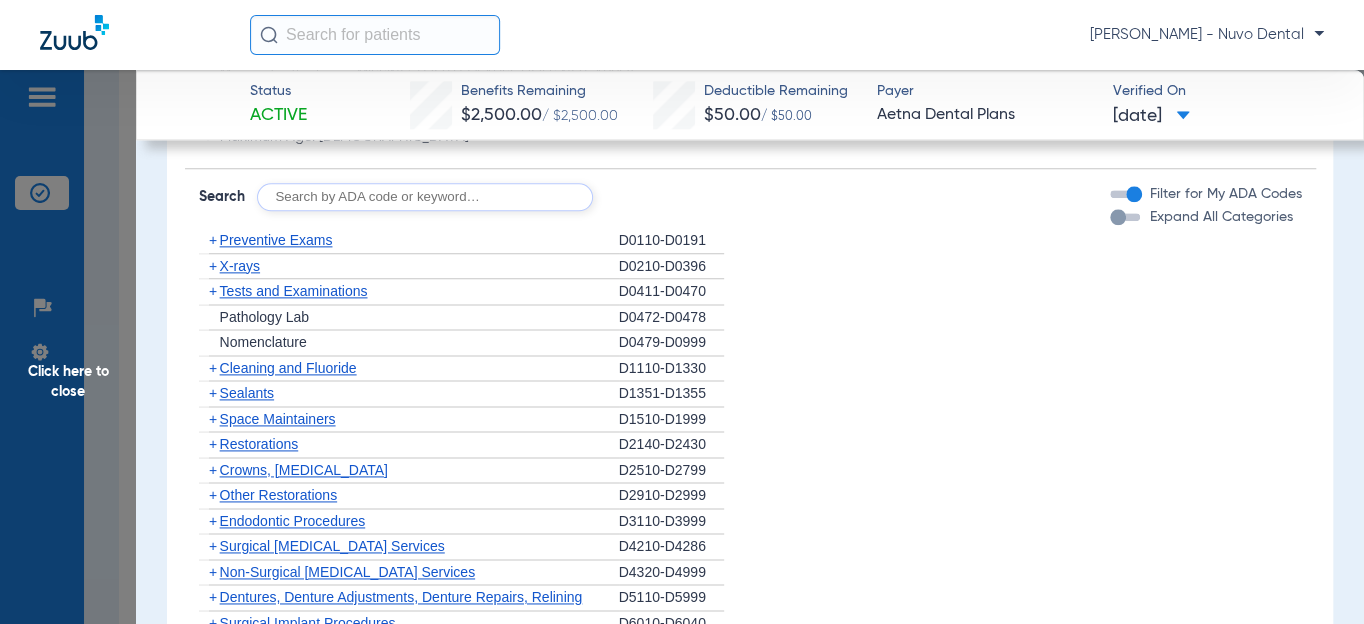 click 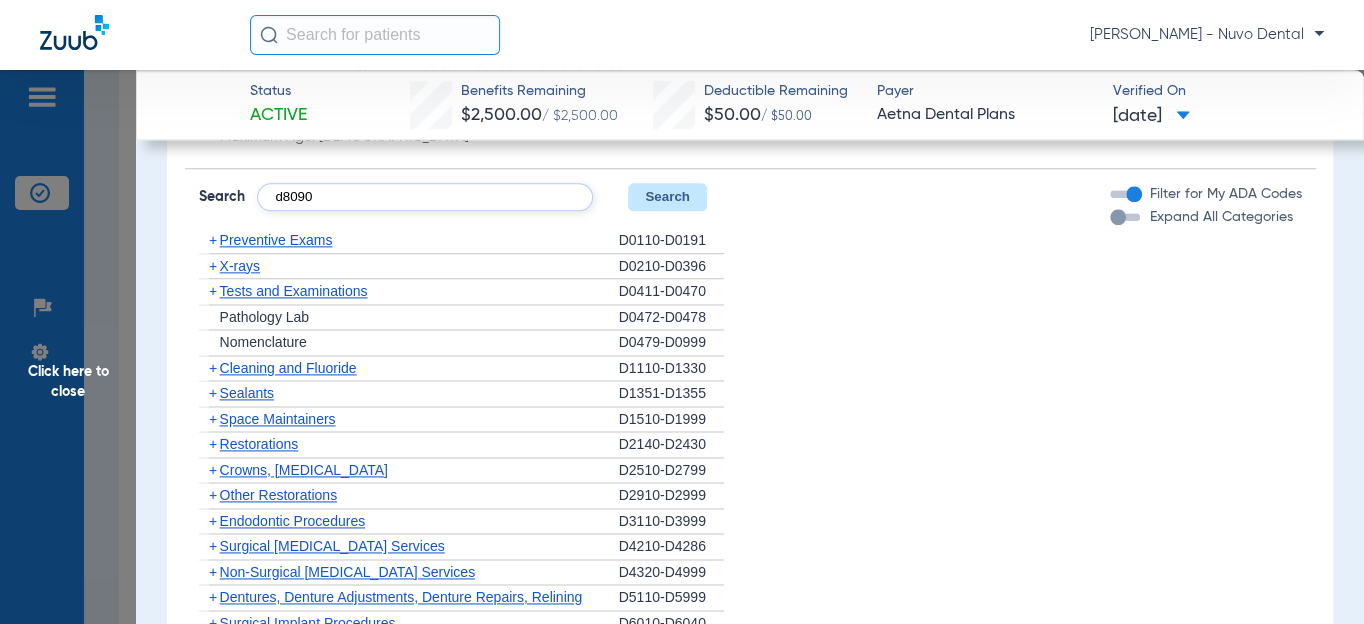 type on "d8090" 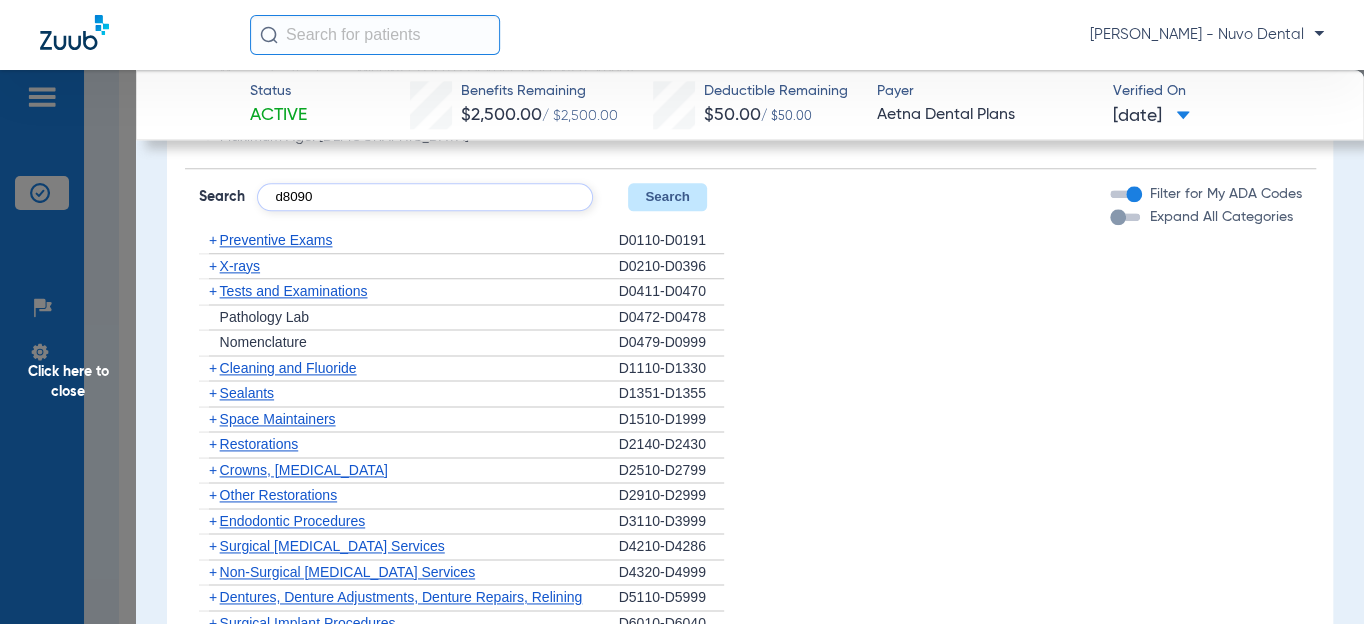 click on "Search" 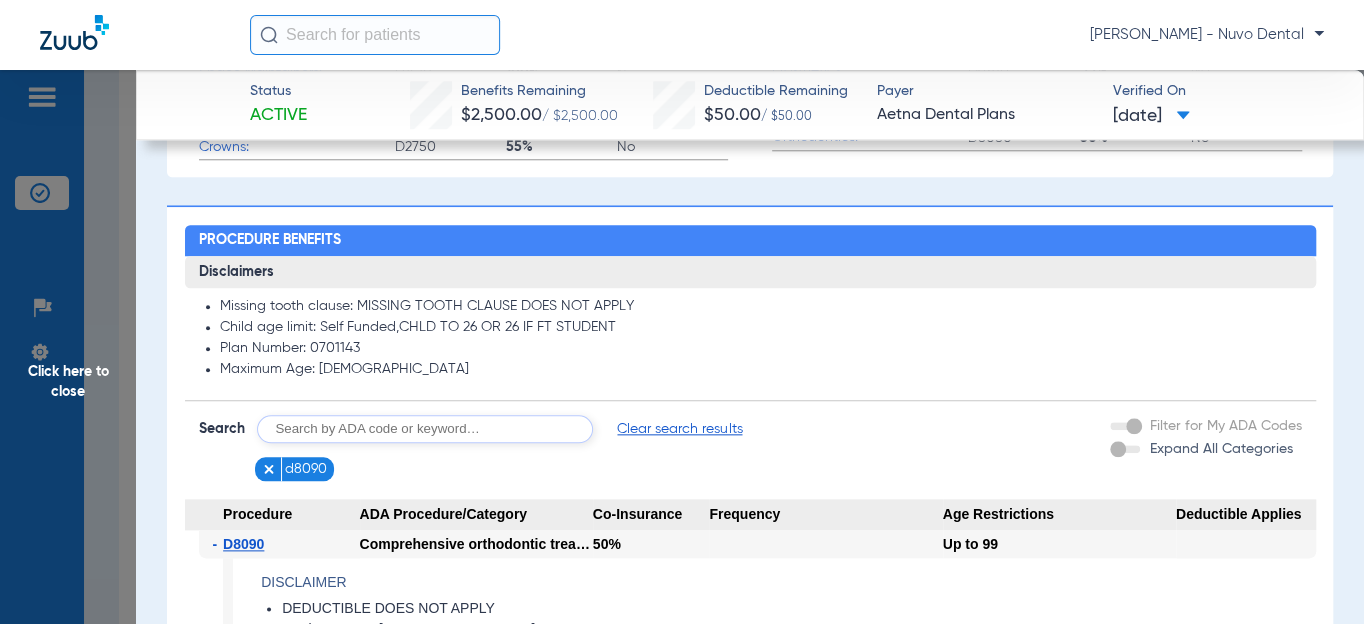 scroll, scrollTop: 909, scrollLeft: 0, axis: vertical 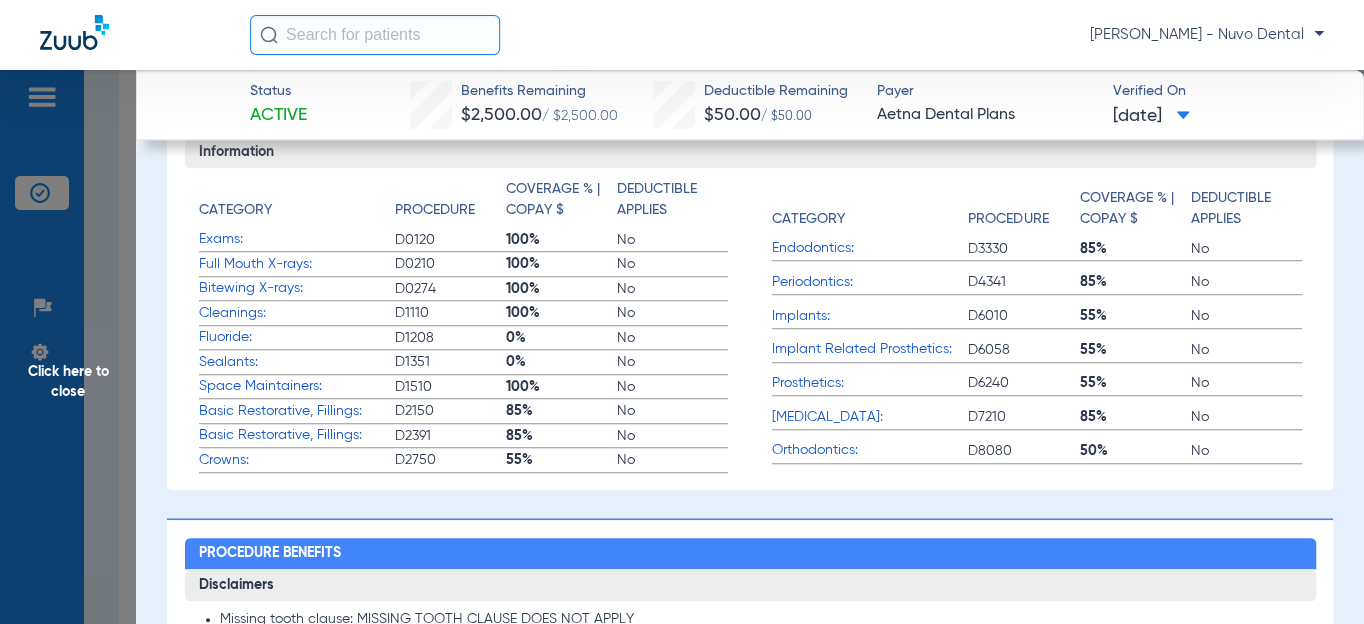click on "Click here to close" 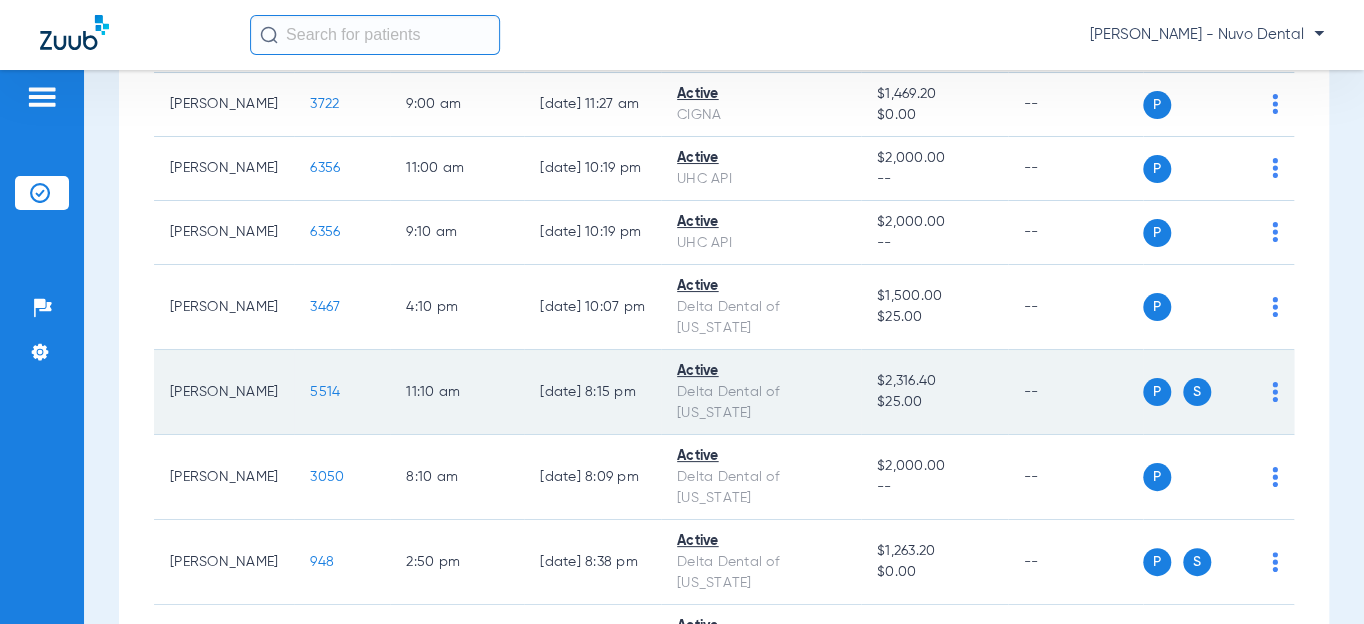 scroll, scrollTop: 0, scrollLeft: 0, axis: both 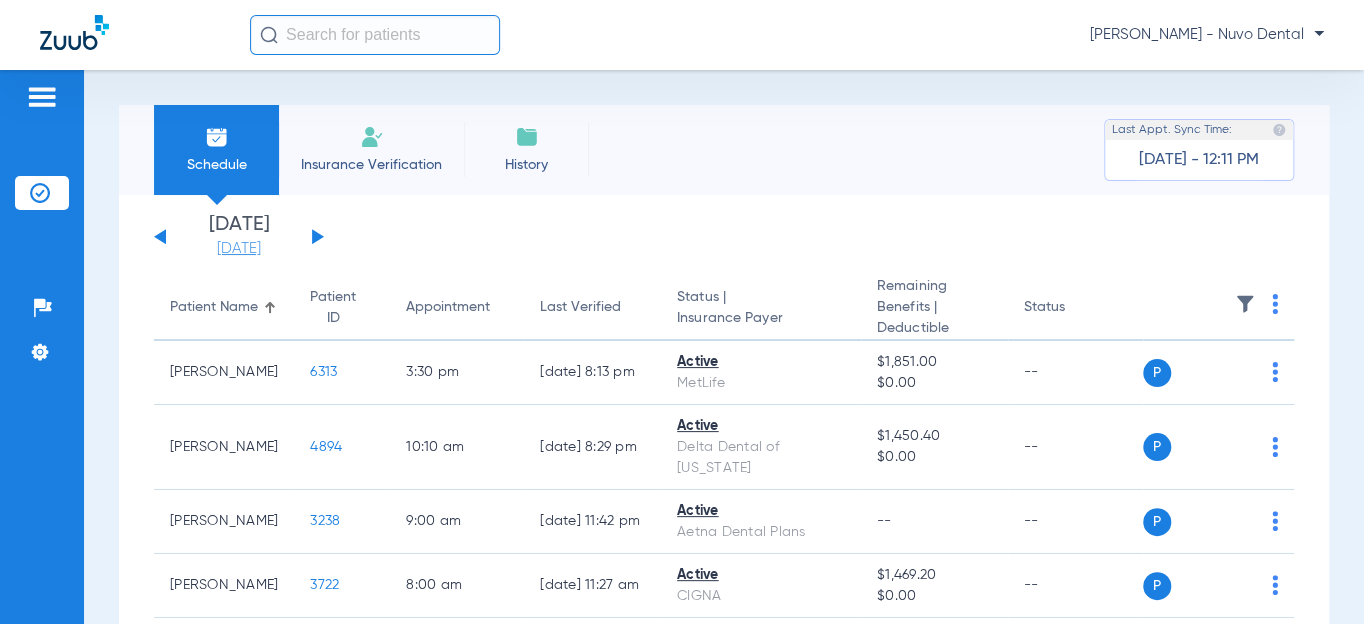 click on "[DATE]" 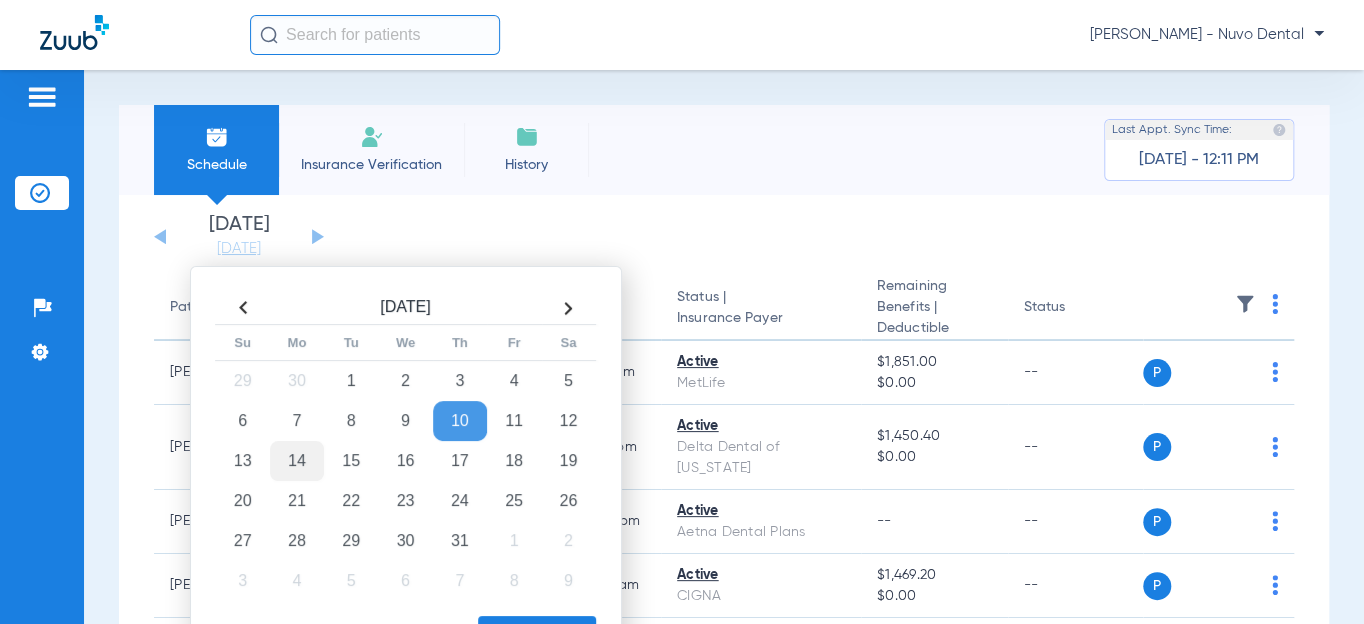 click on "14" 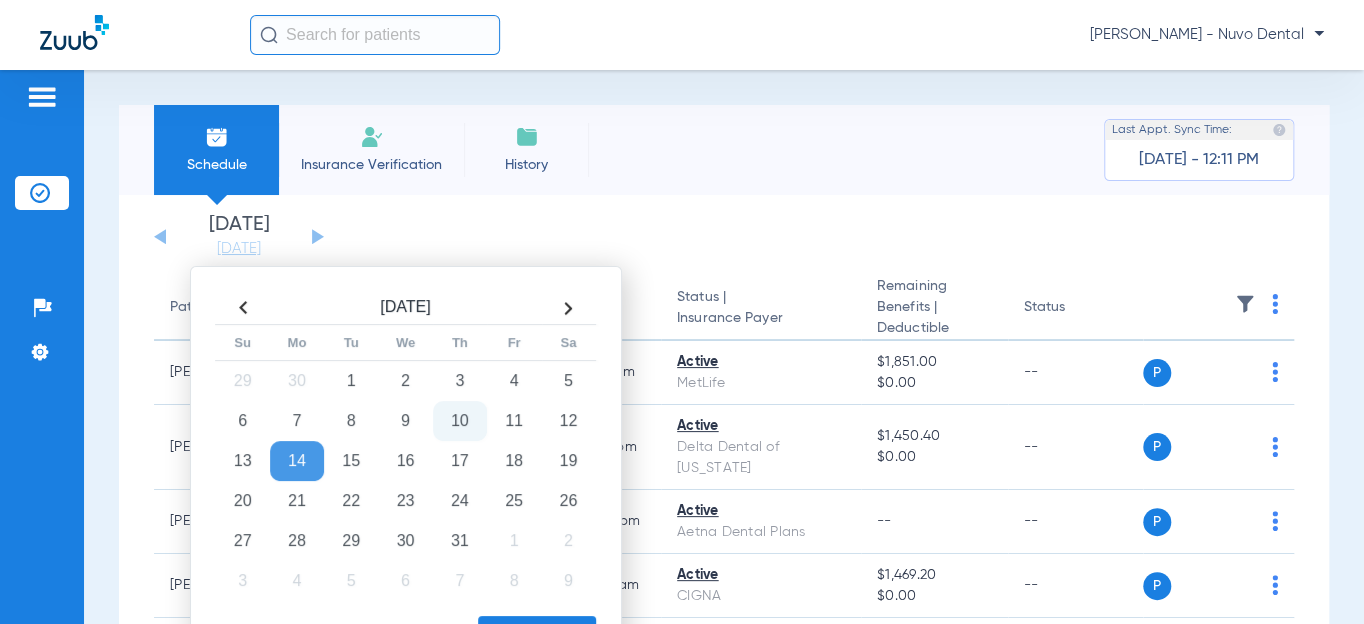 click on "14" 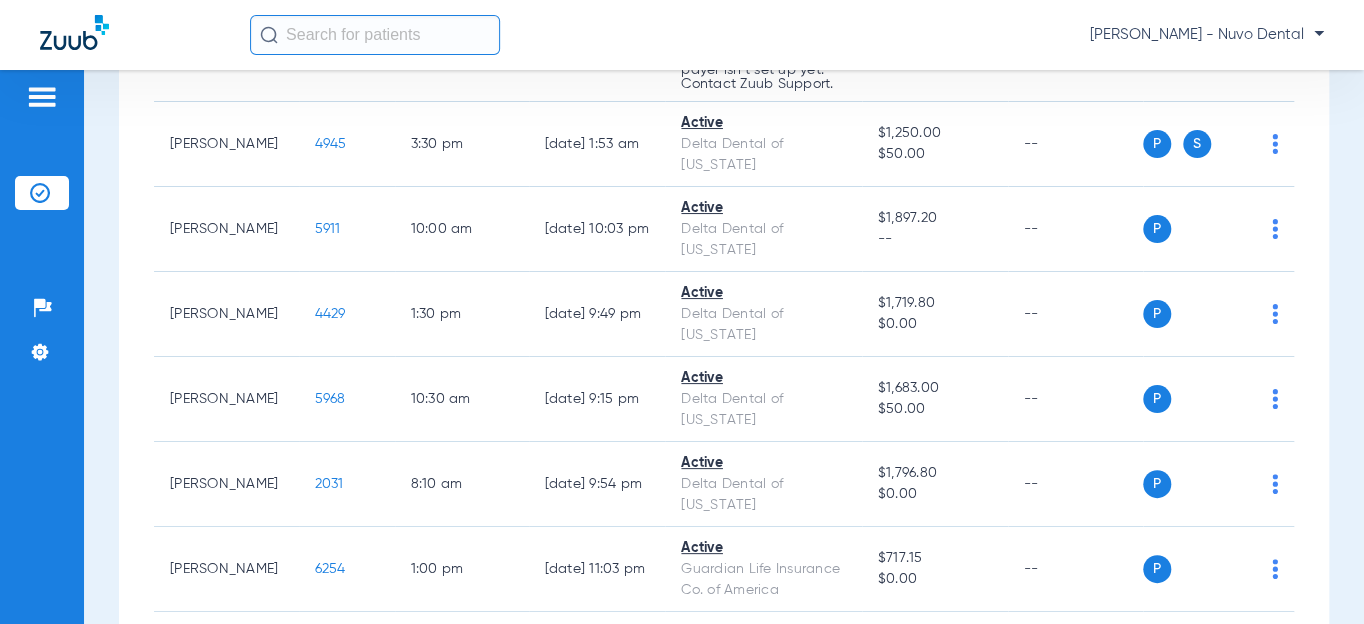 scroll, scrollTop: 909, scrollLeft: 0, axis: vertical 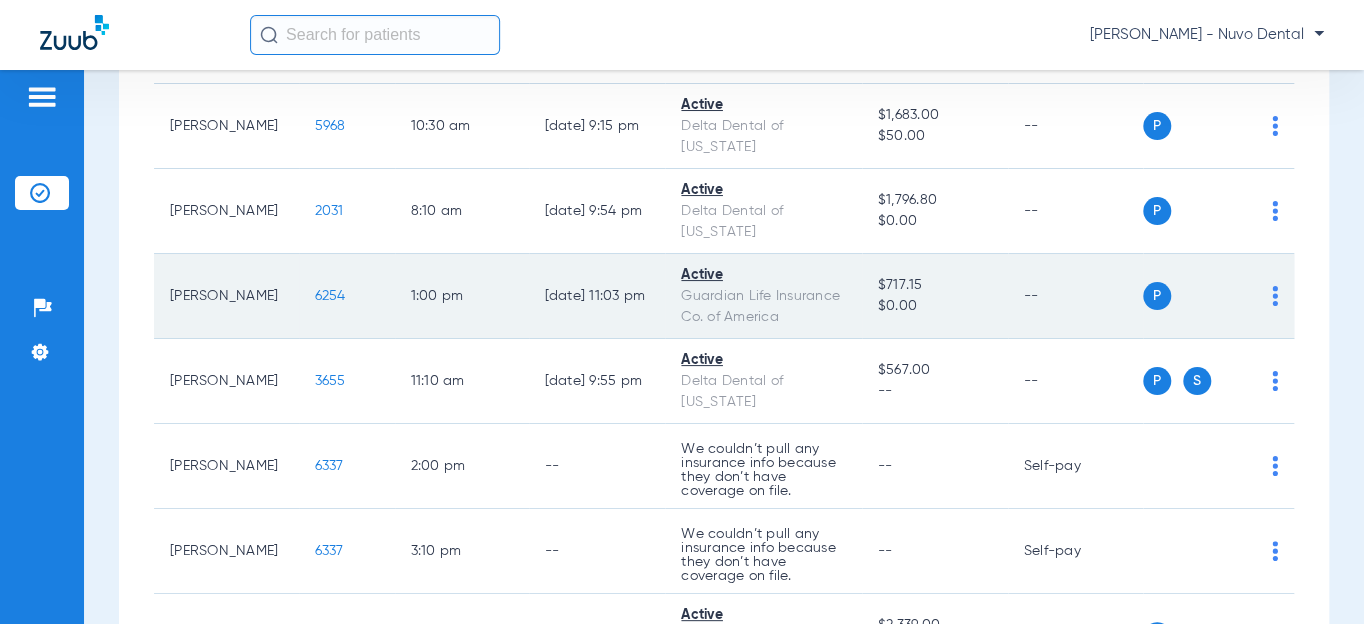 click on "6254" 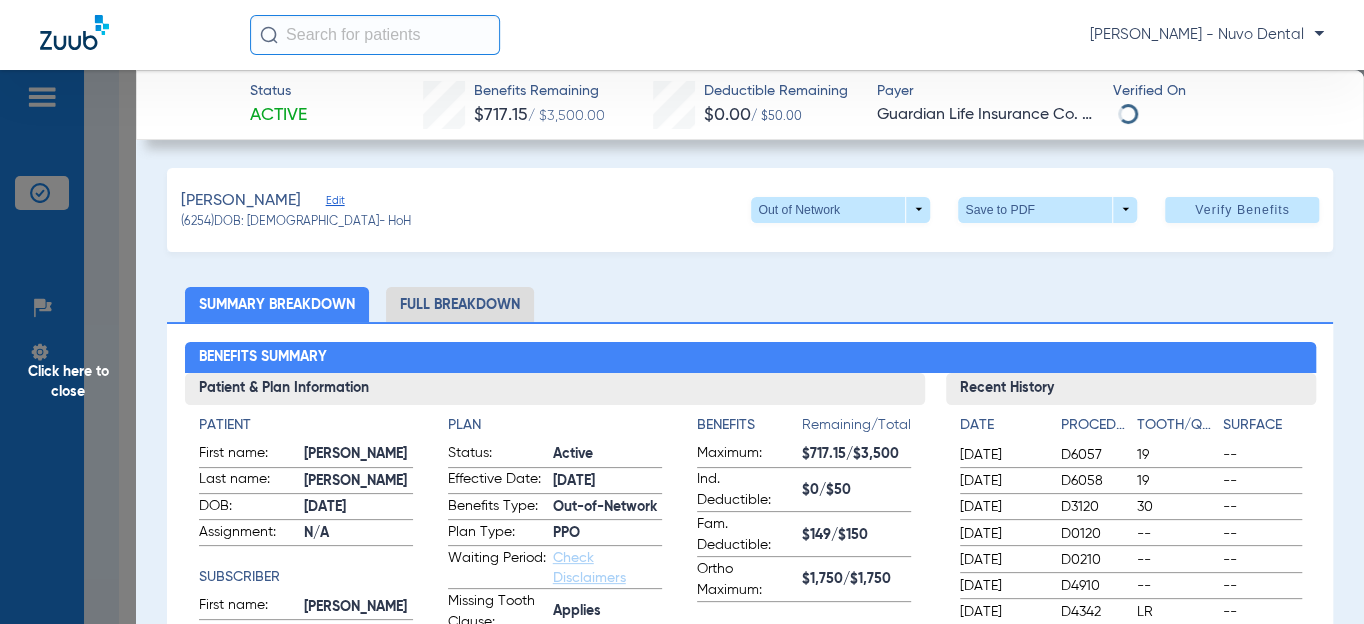 click 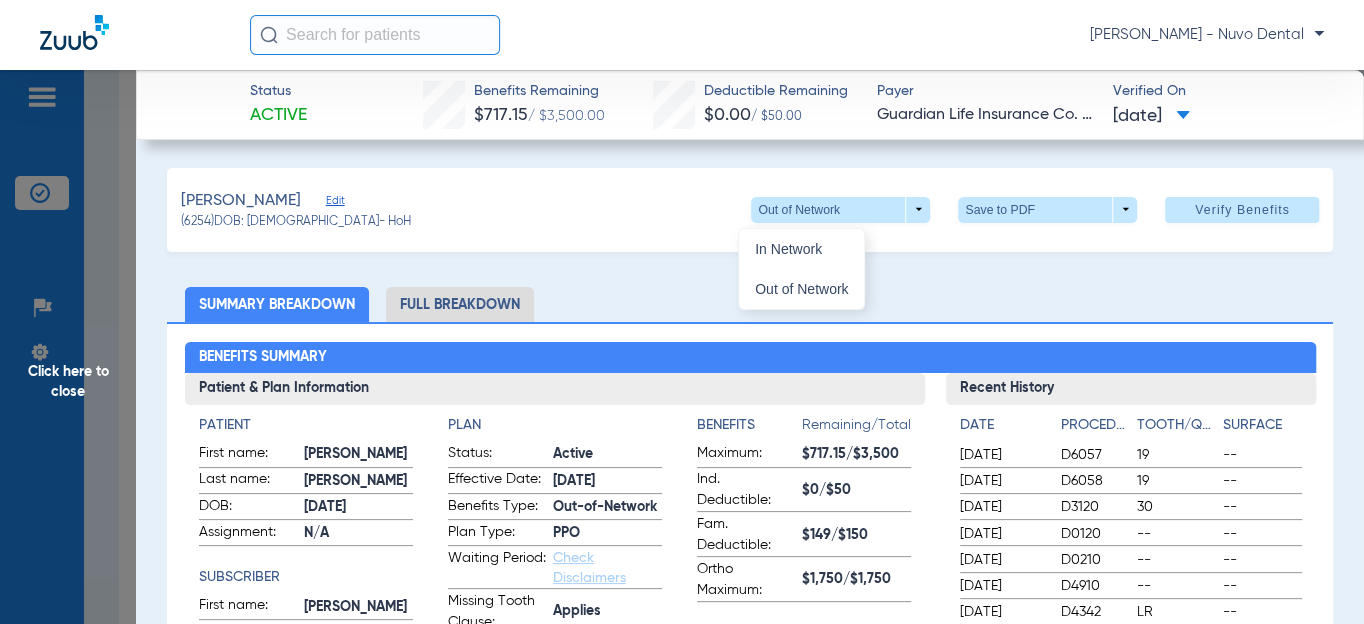 click at bounding box center (682, 312) 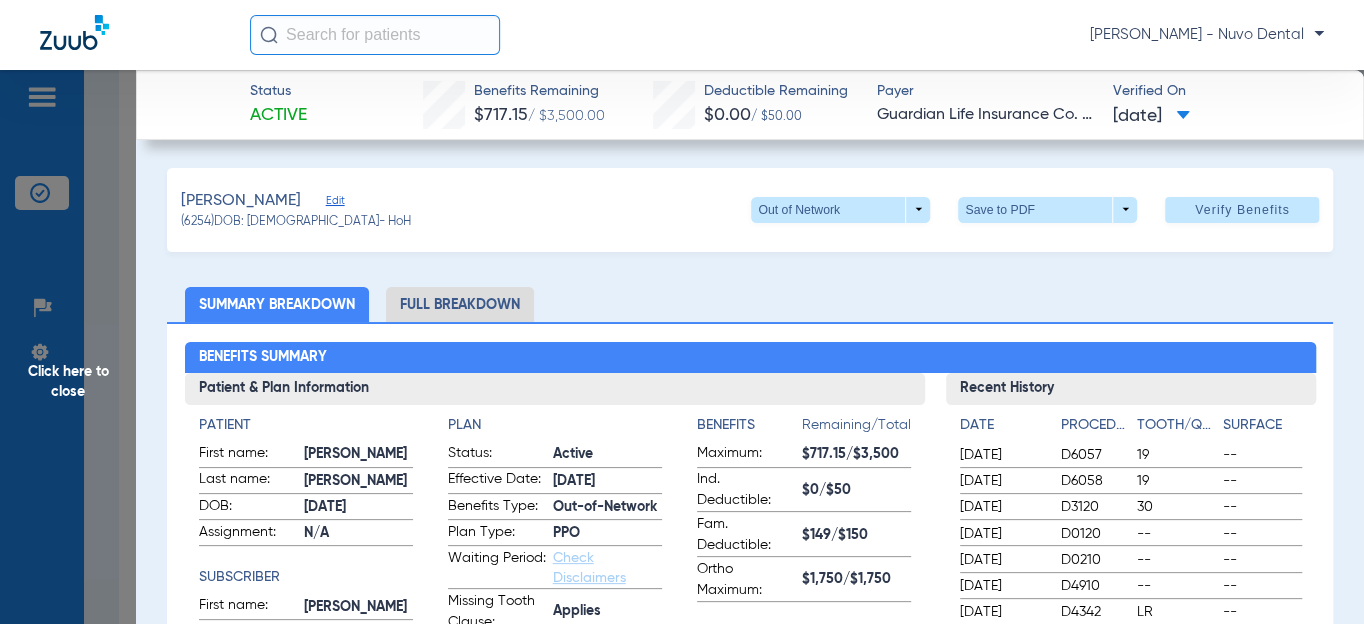 click on "[PERSON_NAME]   (6254)   DOB: [DEMOGRAPHIC_DATA]   - HoH   Out of Network  arrow_drop_down  Save to PDF  arrow_drop_down  Verify Benefits" 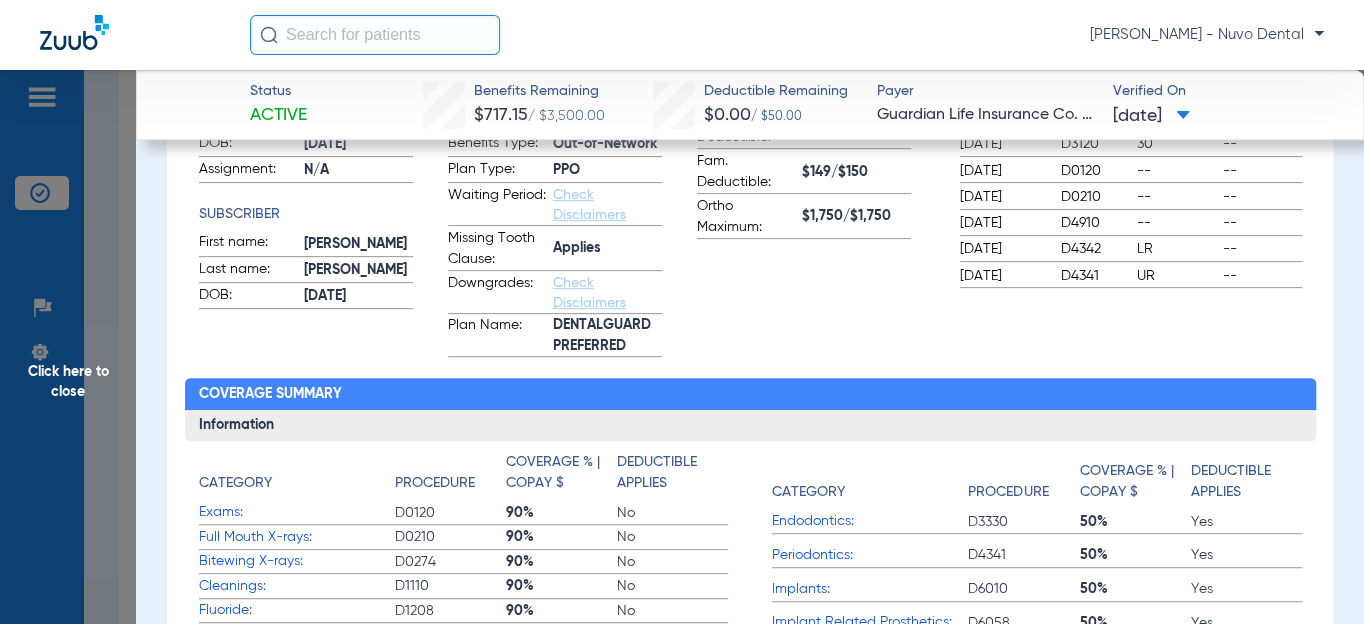 scroll, scrollTop: 636, scrollLeft: 0, axis: vertical 